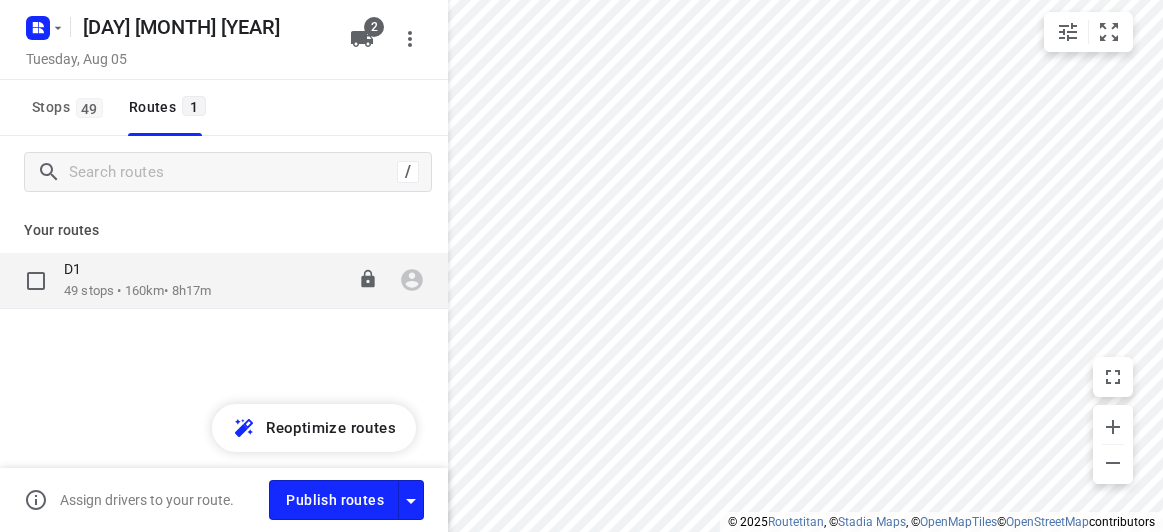 scroll, scrollTop: 0, scrollLeft: 0, axis: both 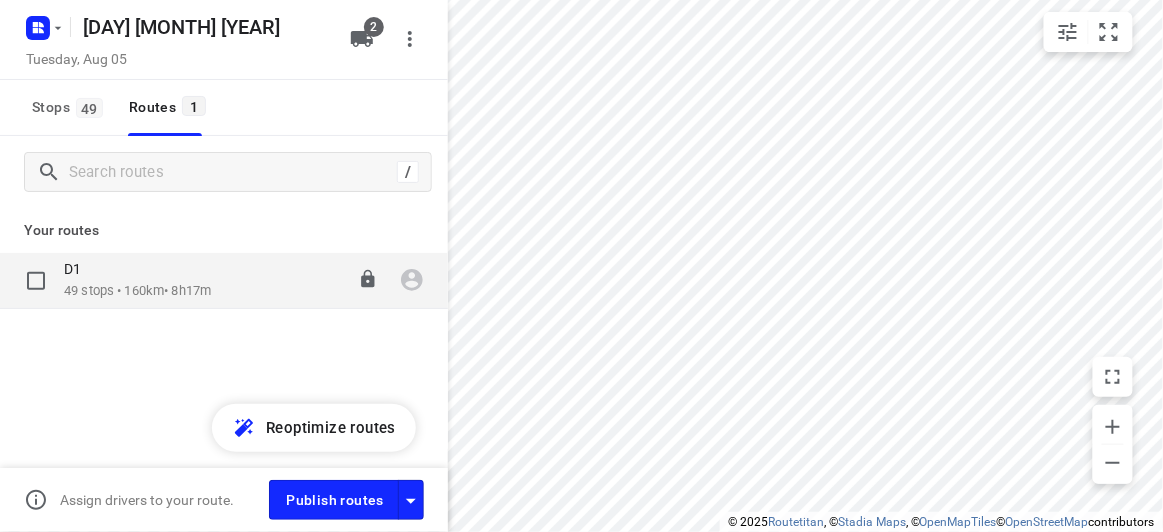 click on "[NUMBER] stops • [NUMBER]km • [TIME]" at bounding box center (137, 291) 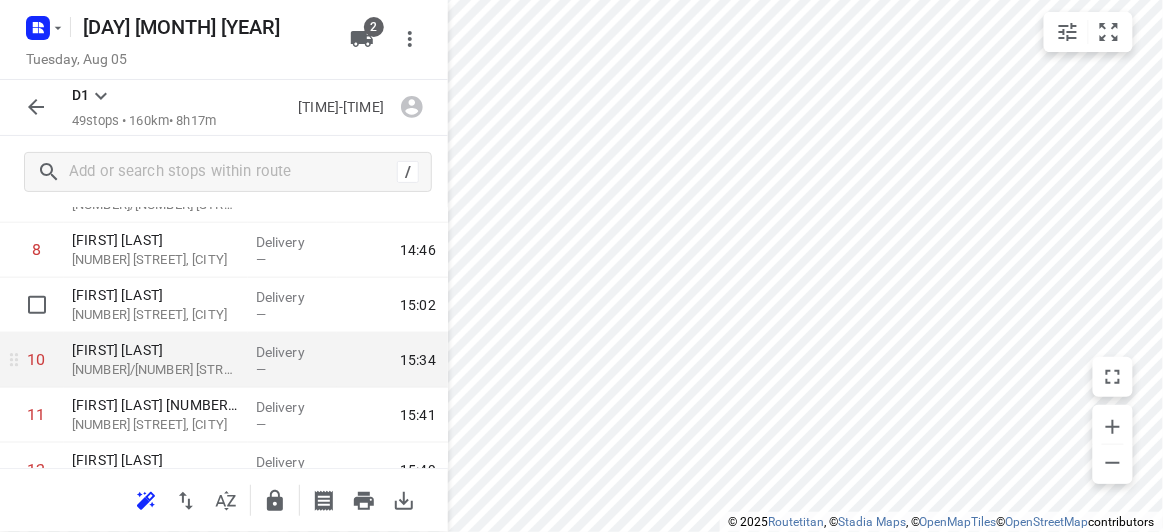scroll, scrollTop: 454, scrollLeft: 0, axis: vertical 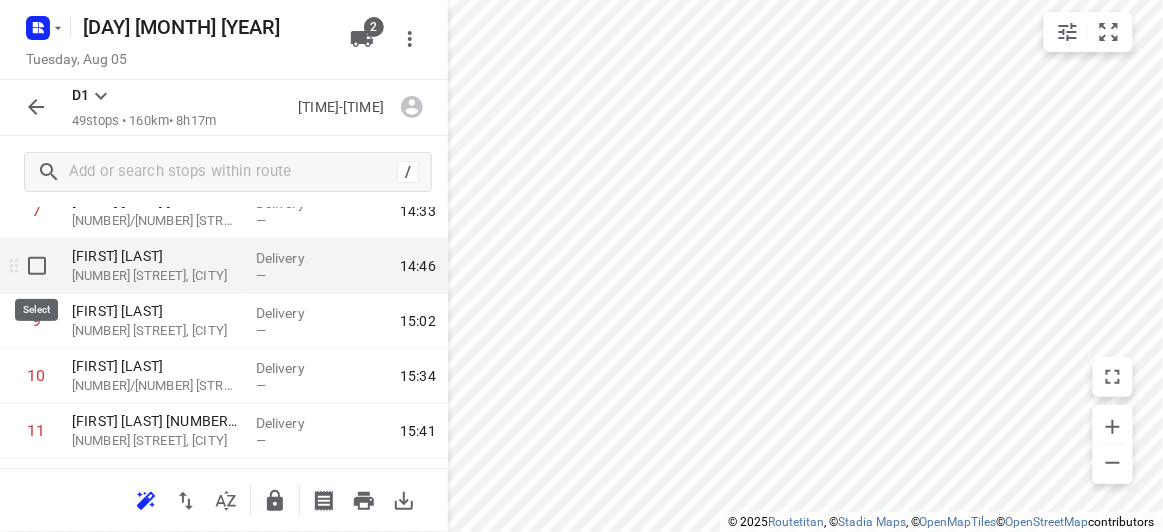 click at bounding box center (37, 266) 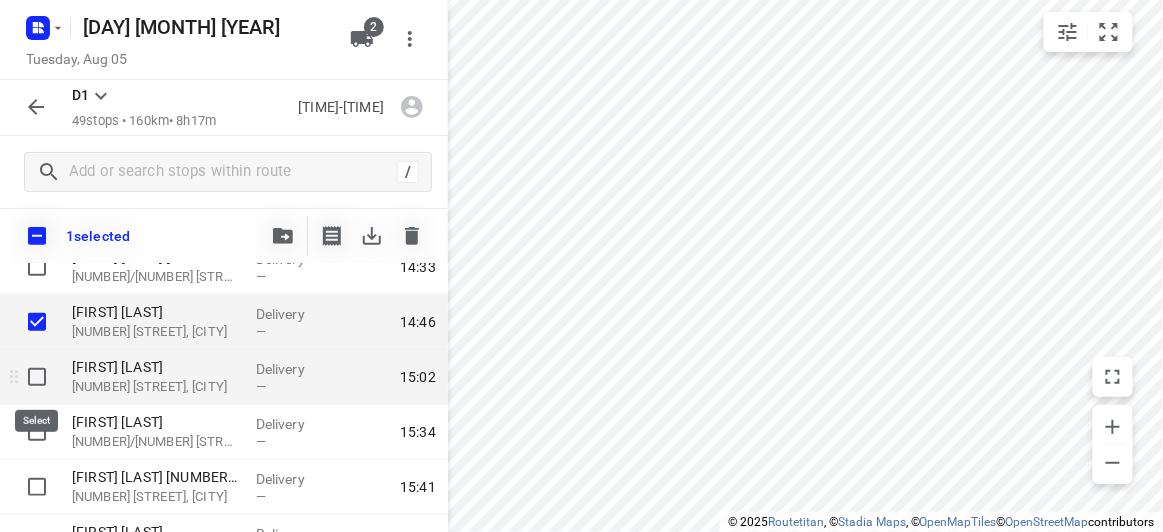 click at bounding box center (37, 377) 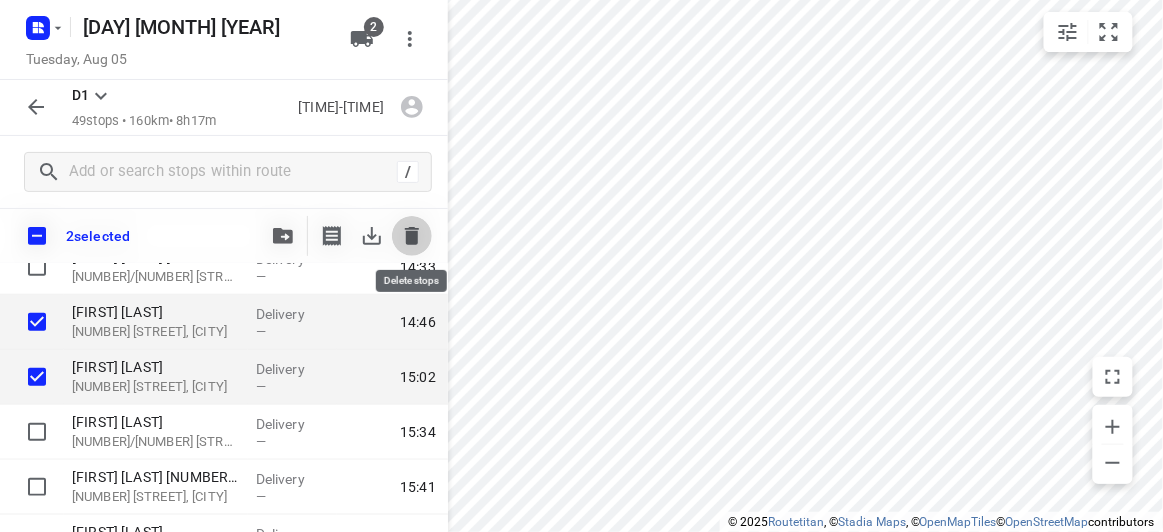 click 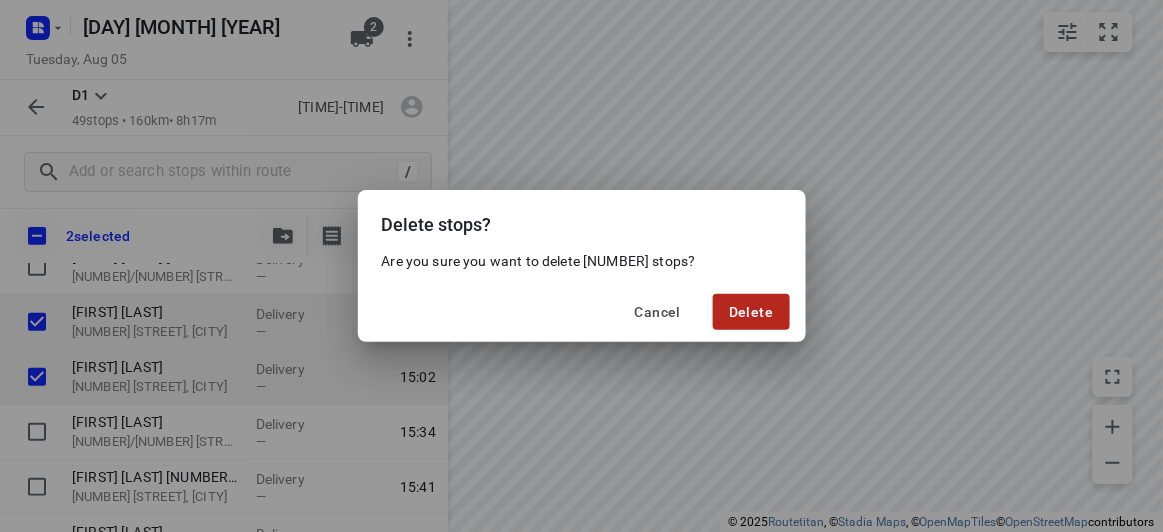 click on "Delete" at bounding box center (751, 312) 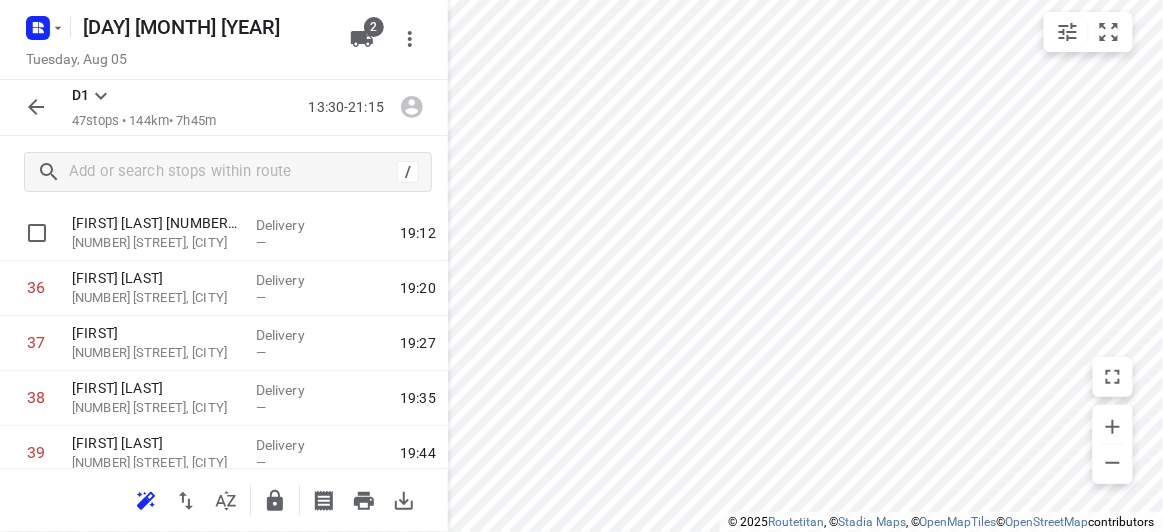 scroll, scrollTop: 1999, scrollLeft: 0, axis: vertical 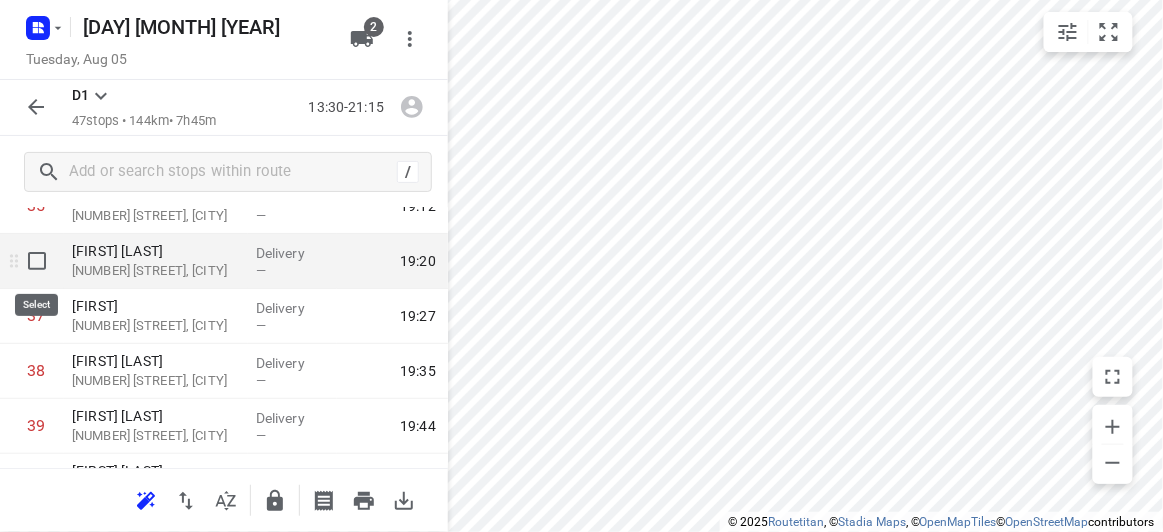 click at bounding box center [37, 261] 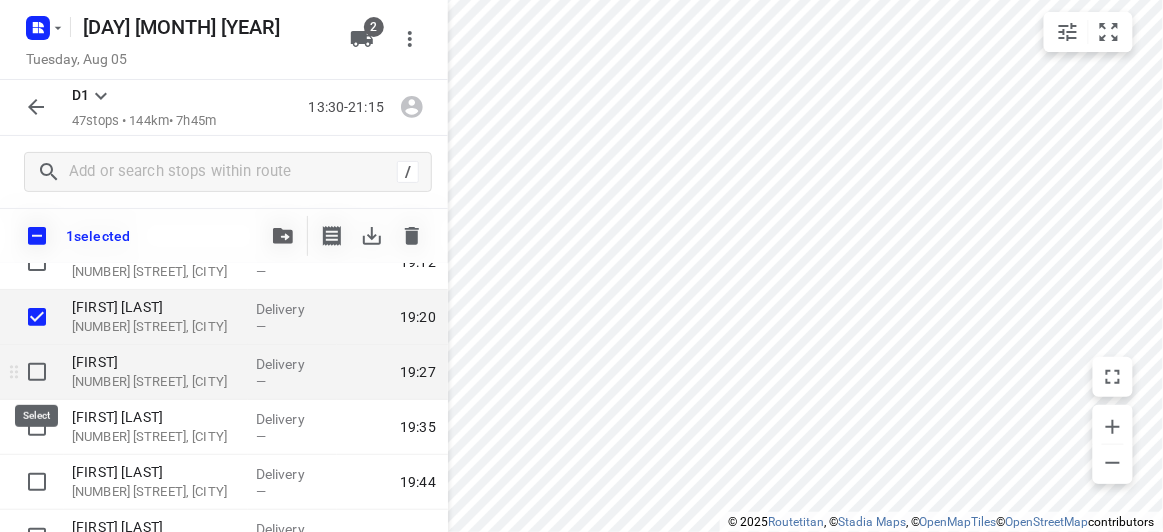 click at bounding box center [37, 372] 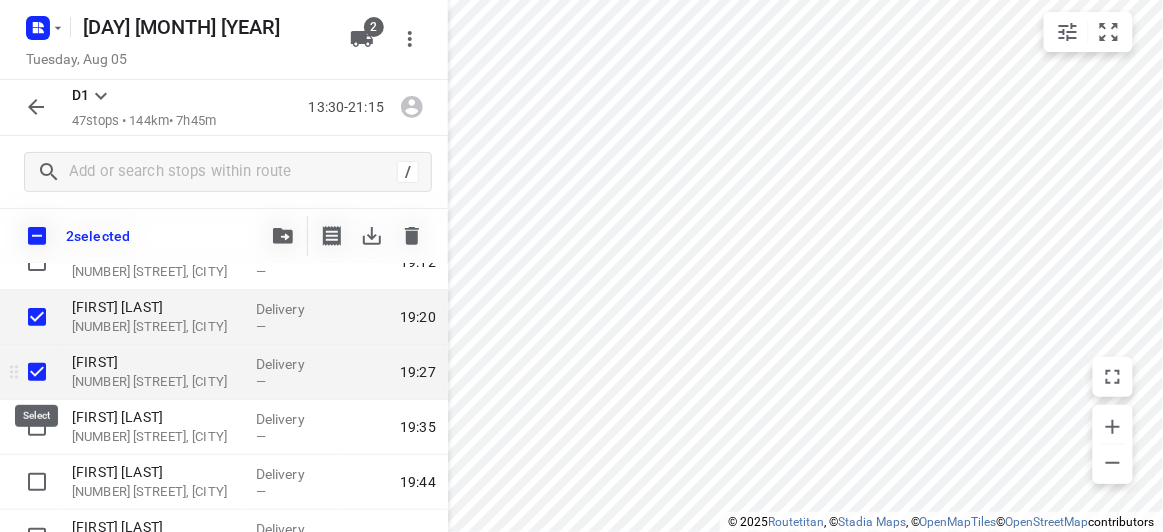 scroll, scrollTop: 2090, scrollLeft: 0, axis: vertical 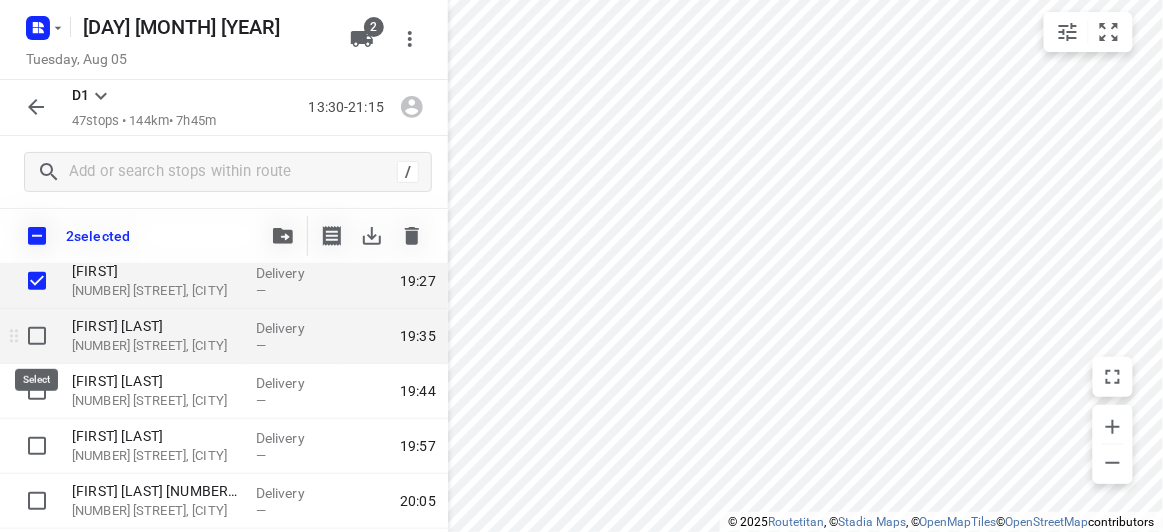 click at bounding box center (37, 336) 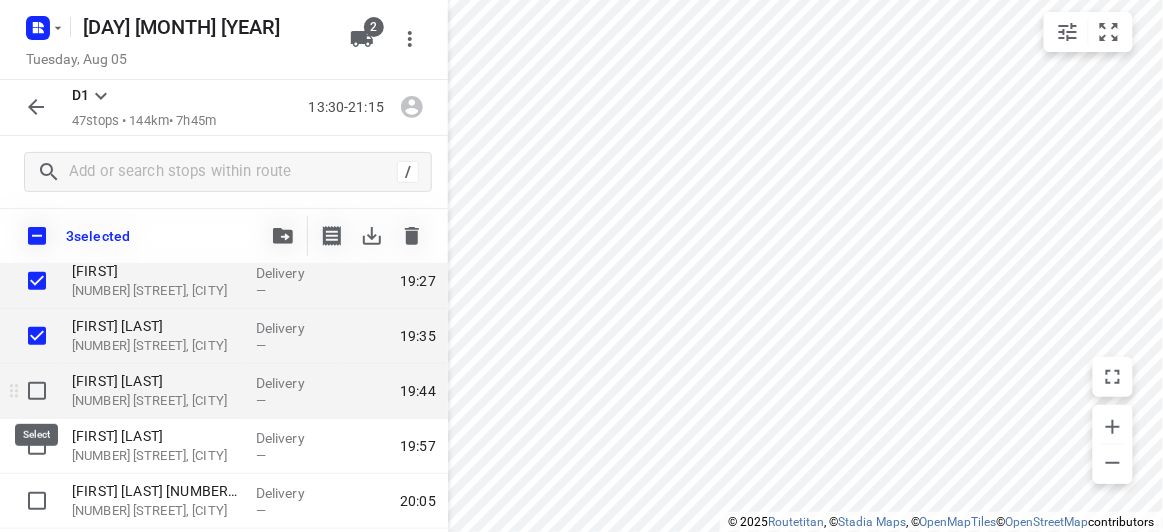 click at bounding box center [37, 391] 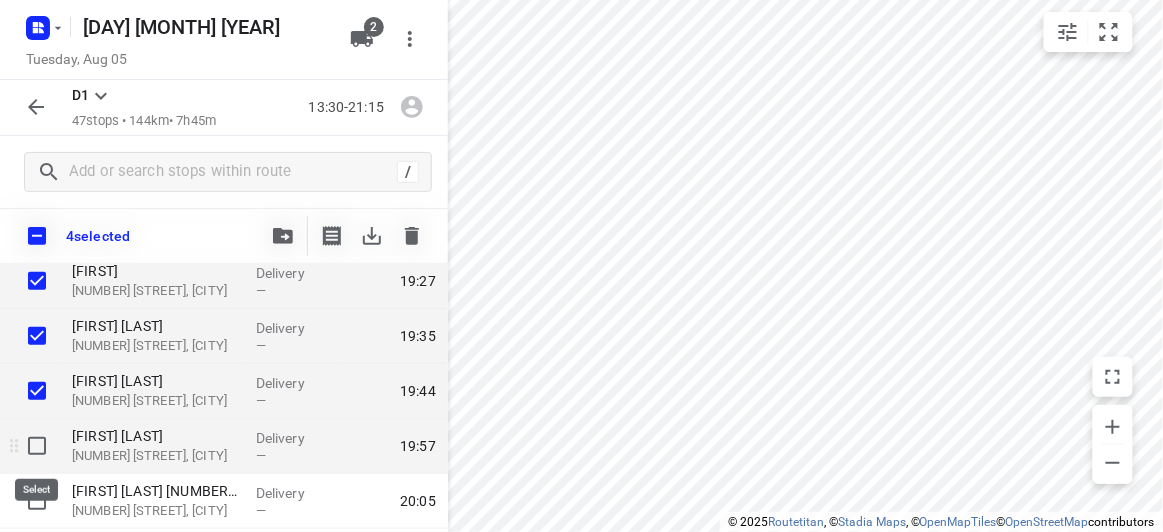 click at bounding box center [37, 446] 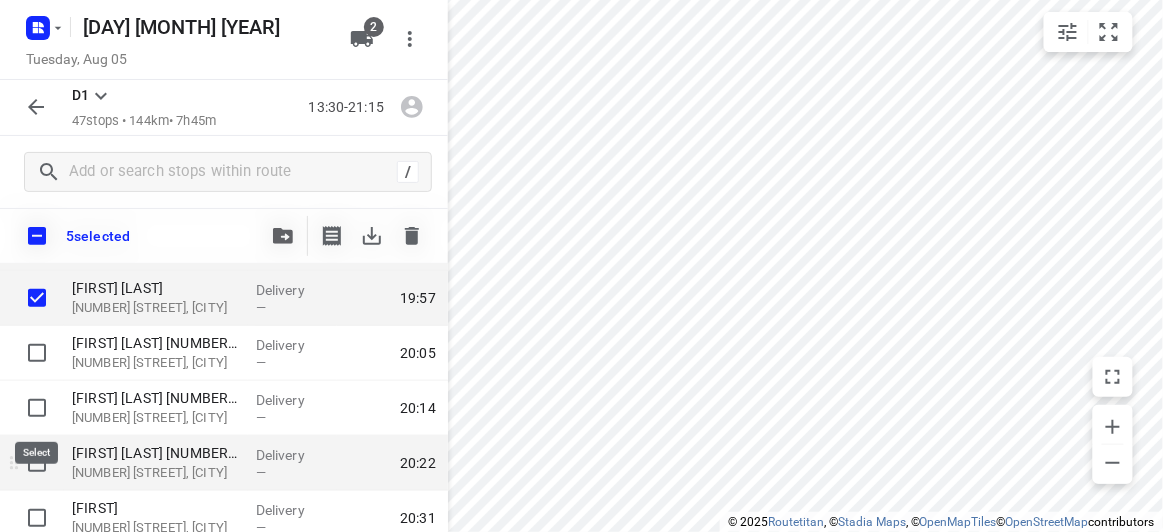 scroll, scrollTop: 2272, scrollLeft: 0, axis: vertical 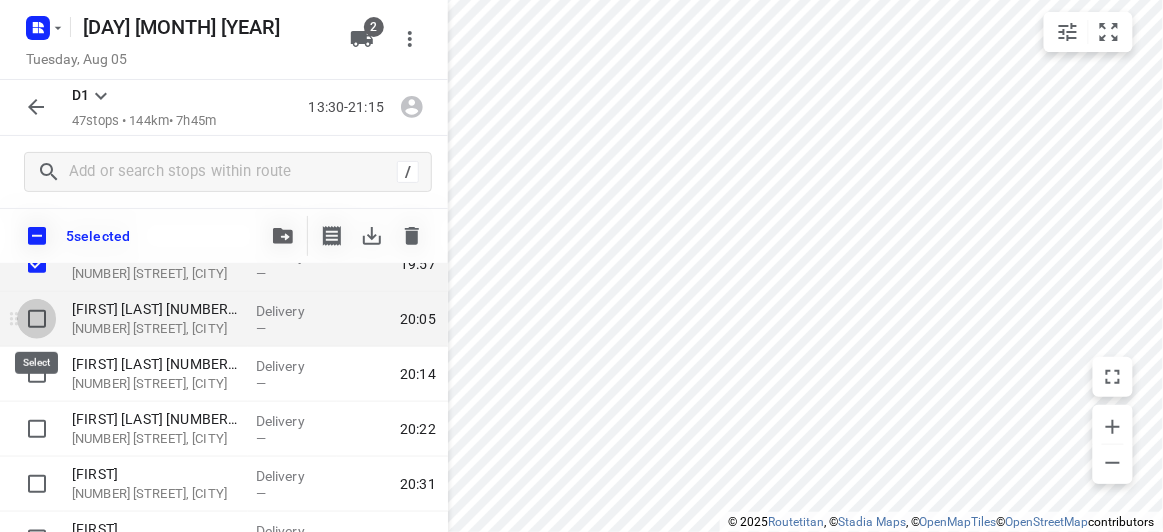 click at bounding box center [37, 319] 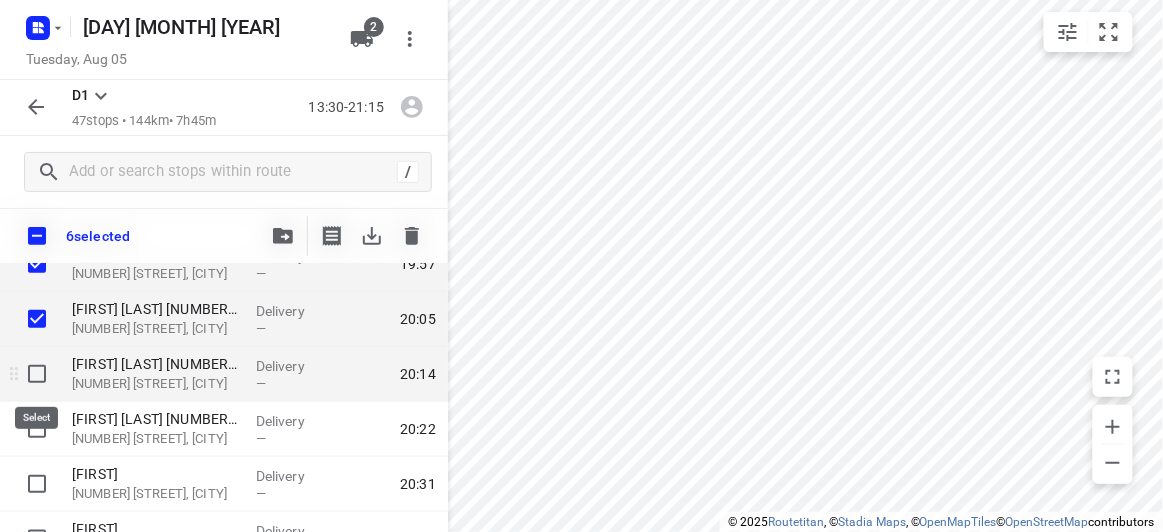 click at bounding box center (37, 374) 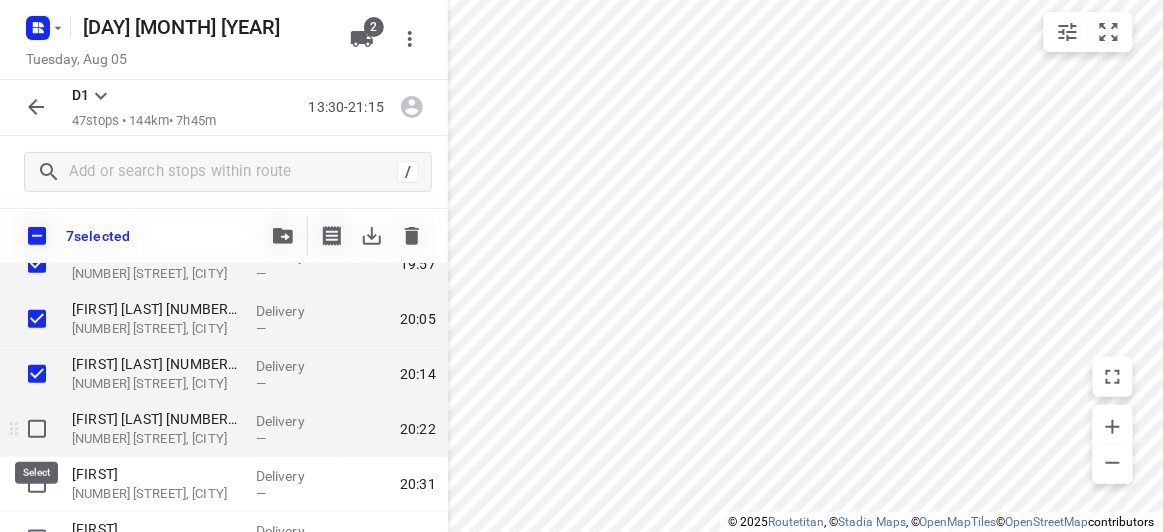 click at bounding box center [37, 429] 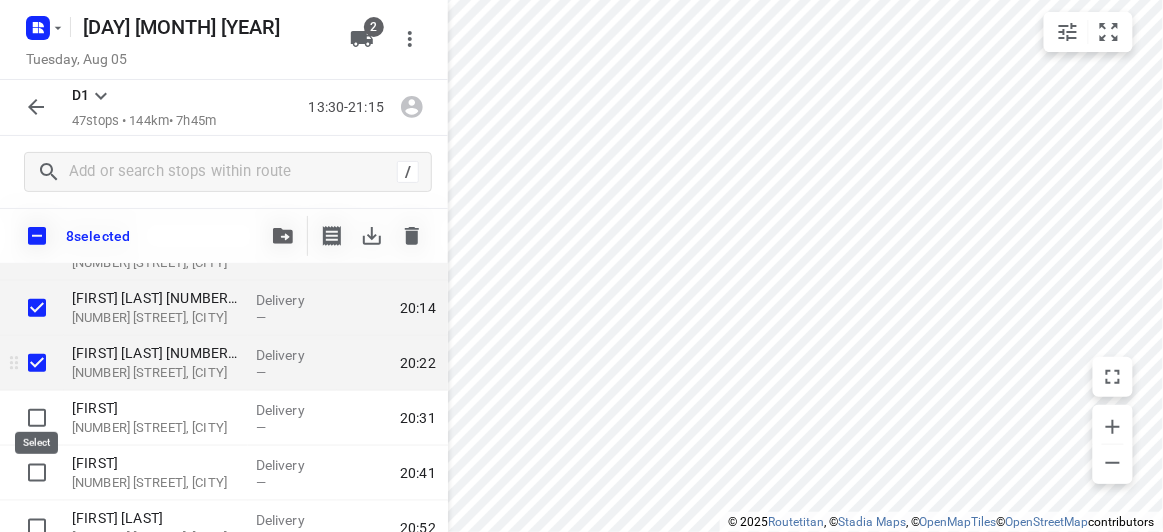 scroll, scrollTop: 2363, scrollLeft: 0, axis: vertical 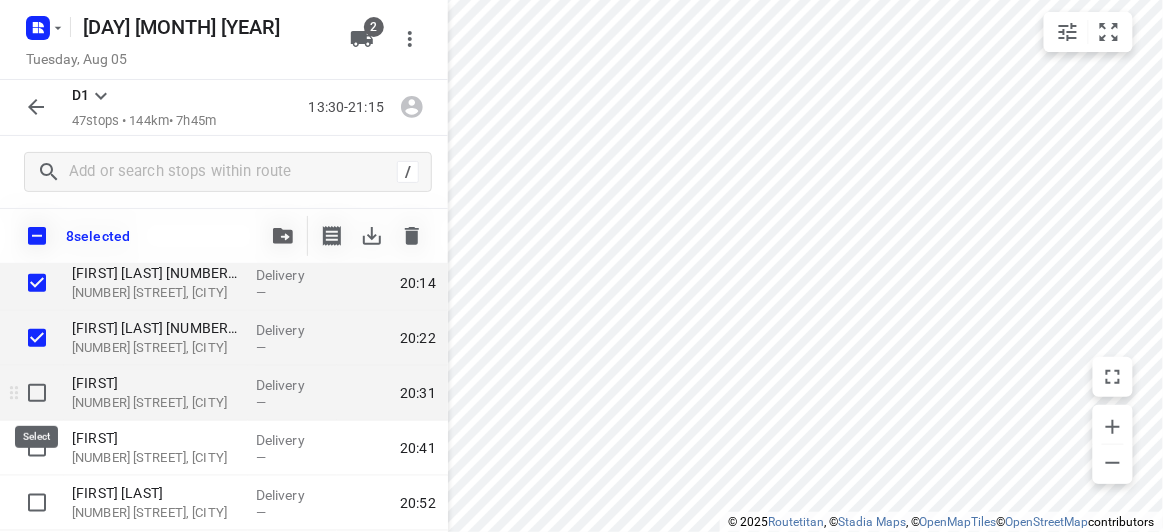 click at bounding box center [37, 393] 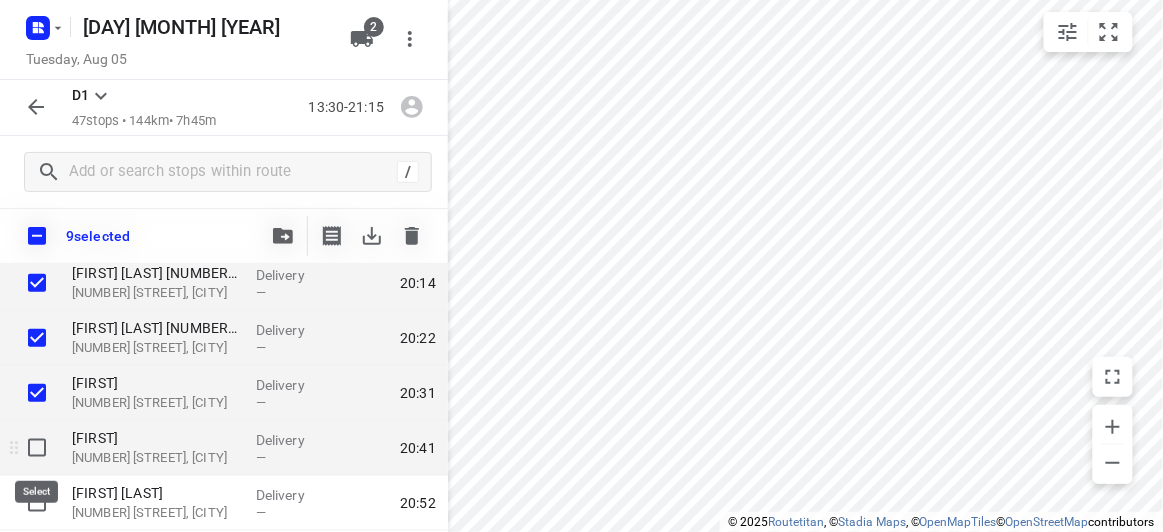 click at bounding box center (37, 448) 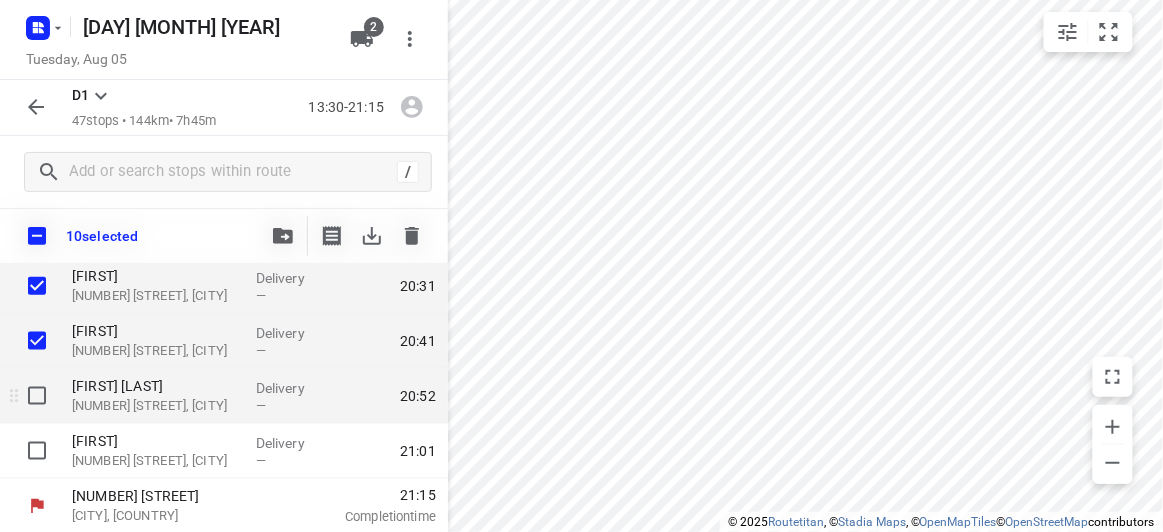 scroll, scrollTop: 2471, scrollLeft: 0, axis: vertical 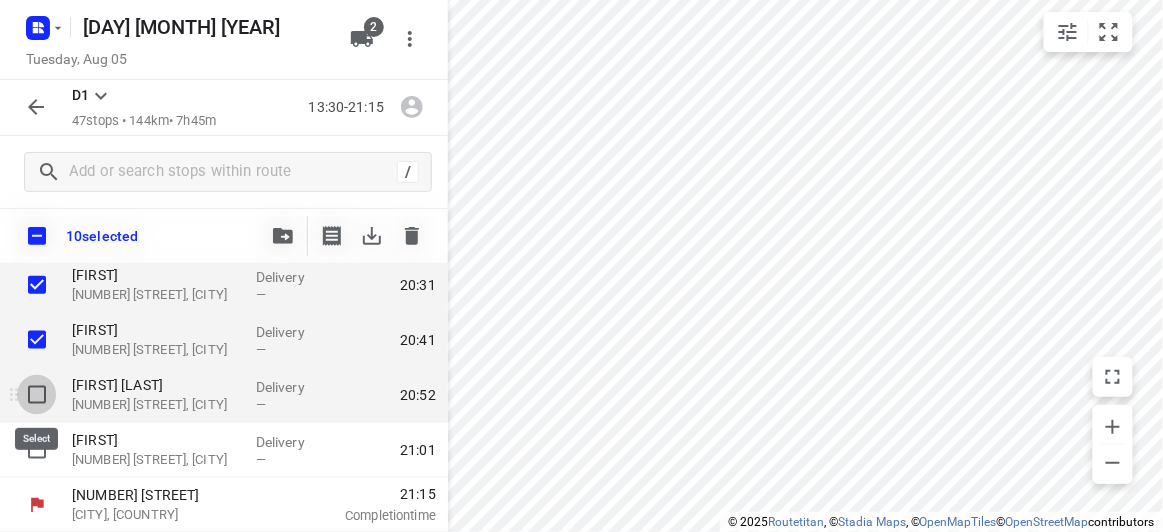 click at bounding box center [37, 395] 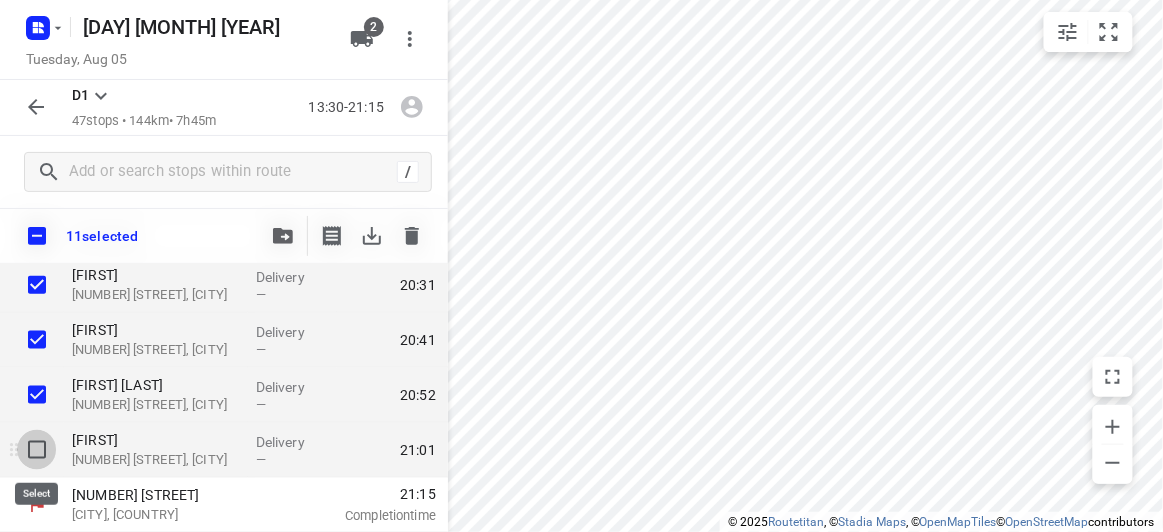 click at bounding box center [37, 450] 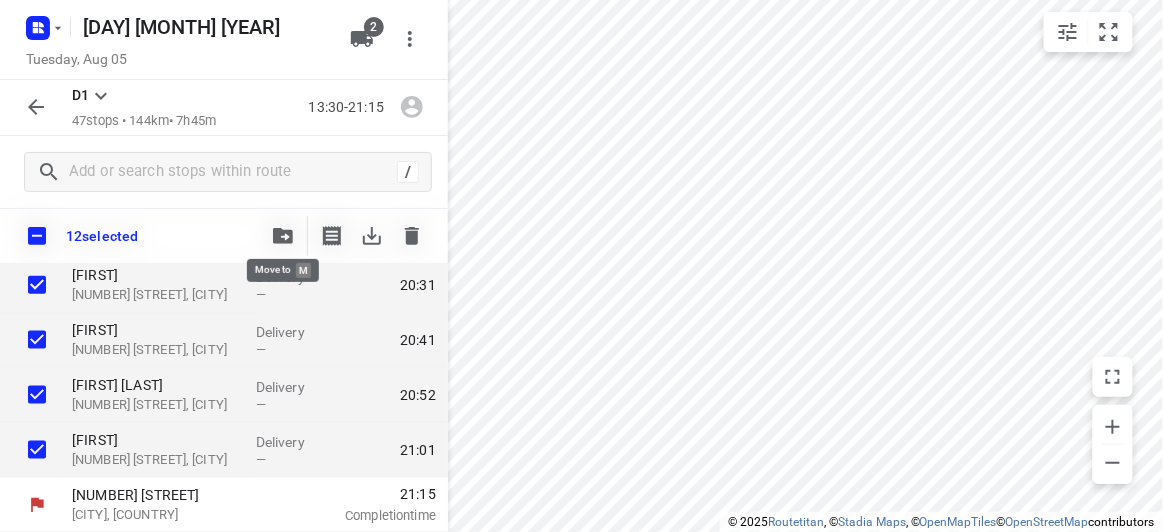 click at bounding box center (283, 236) 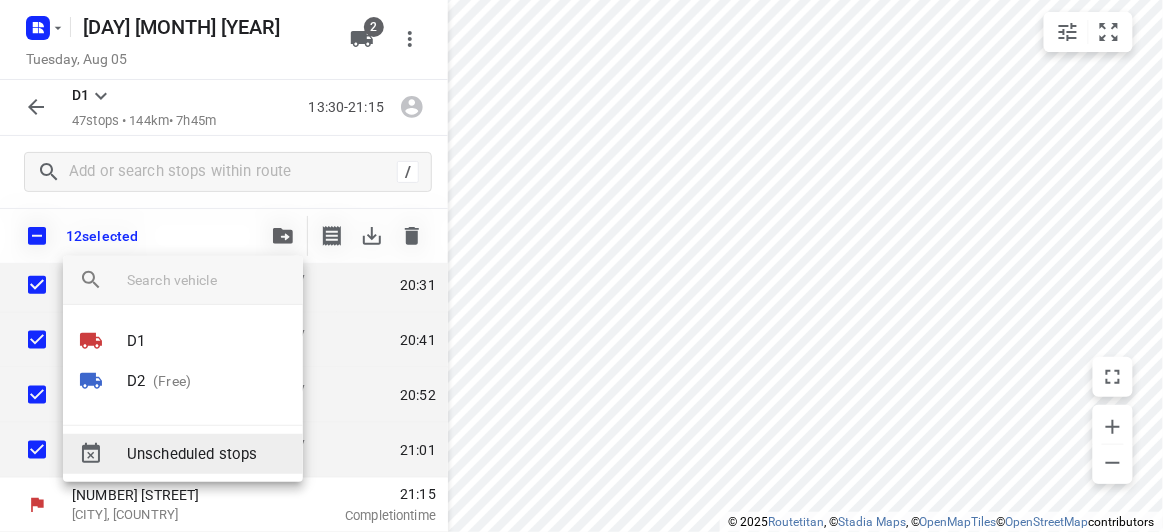 click on "(Free)" at bounding box center [168, 381] 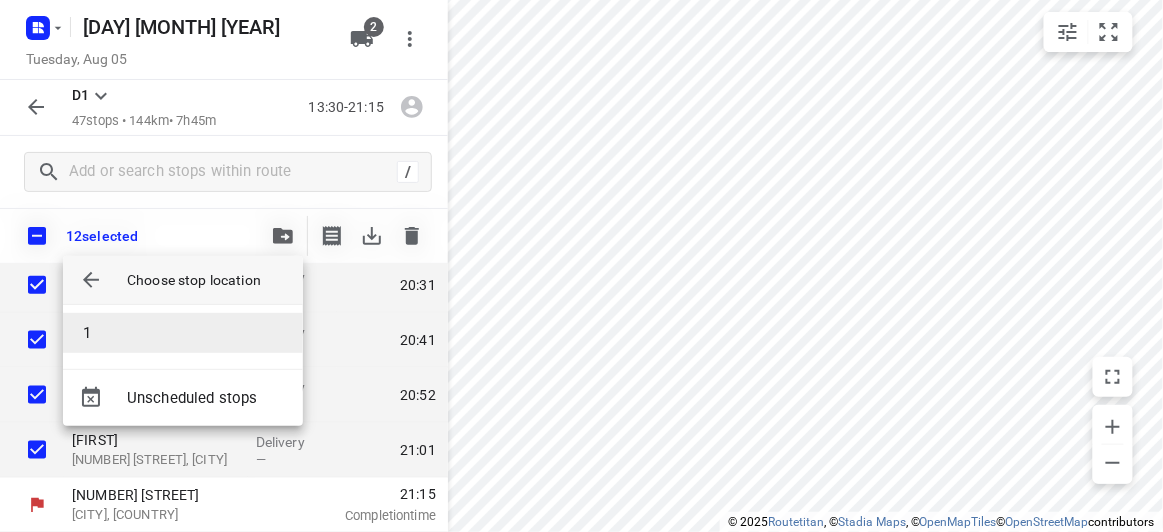 click on "1" at bounding box center [183, 333] 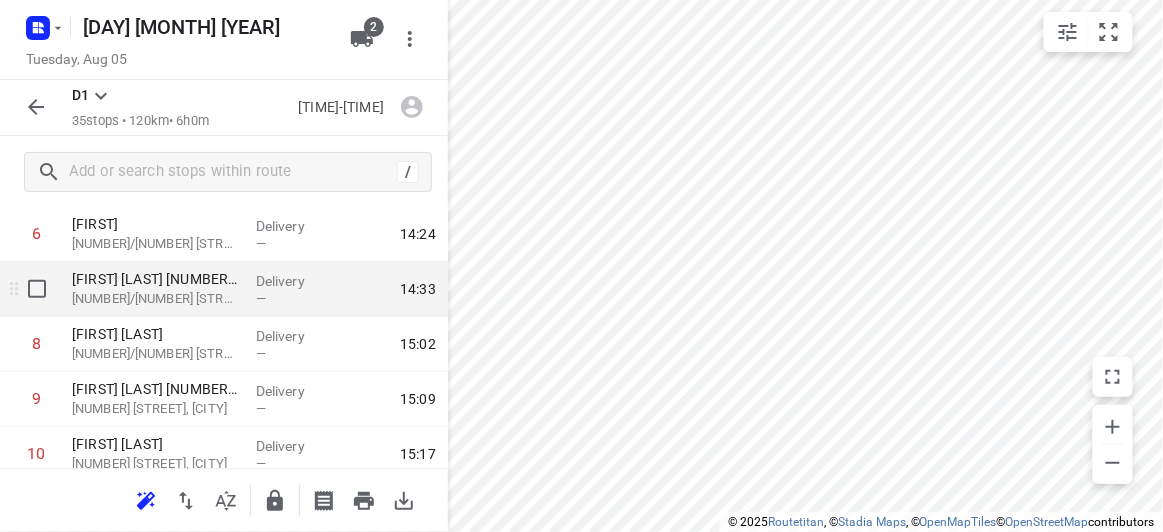 scroll, scrollTop: 363, scrollLeft: 0, axis: vertical 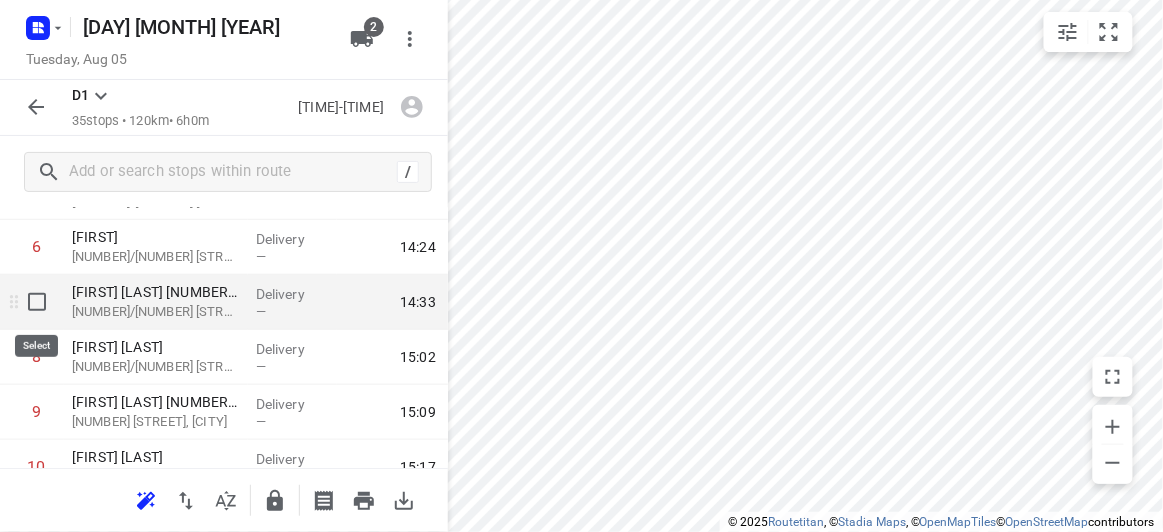 click at bounding box center (37, 302) 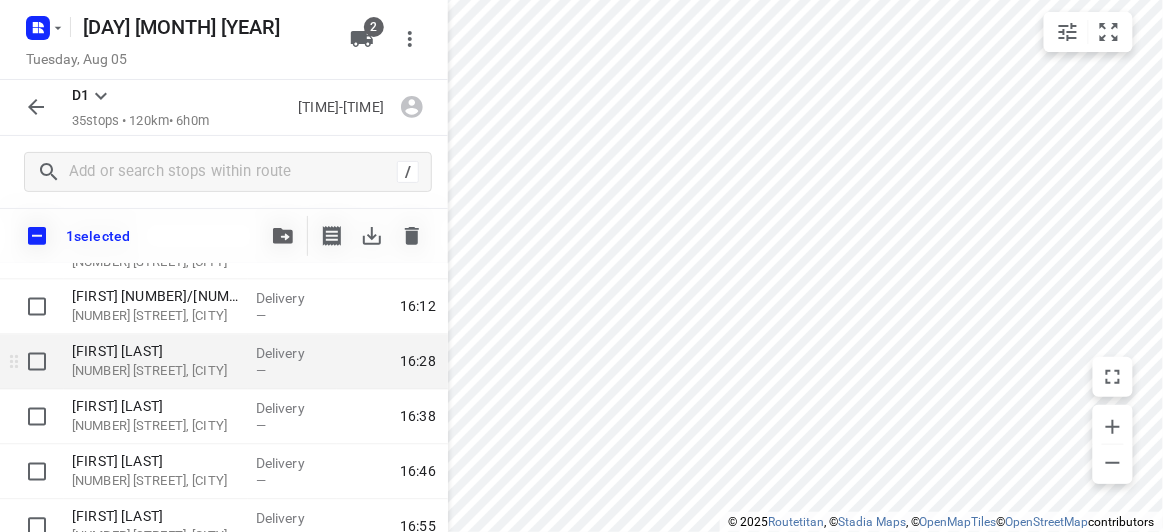 scroll, scrollTop: 999, scrollLeft: 0, axis: vertical 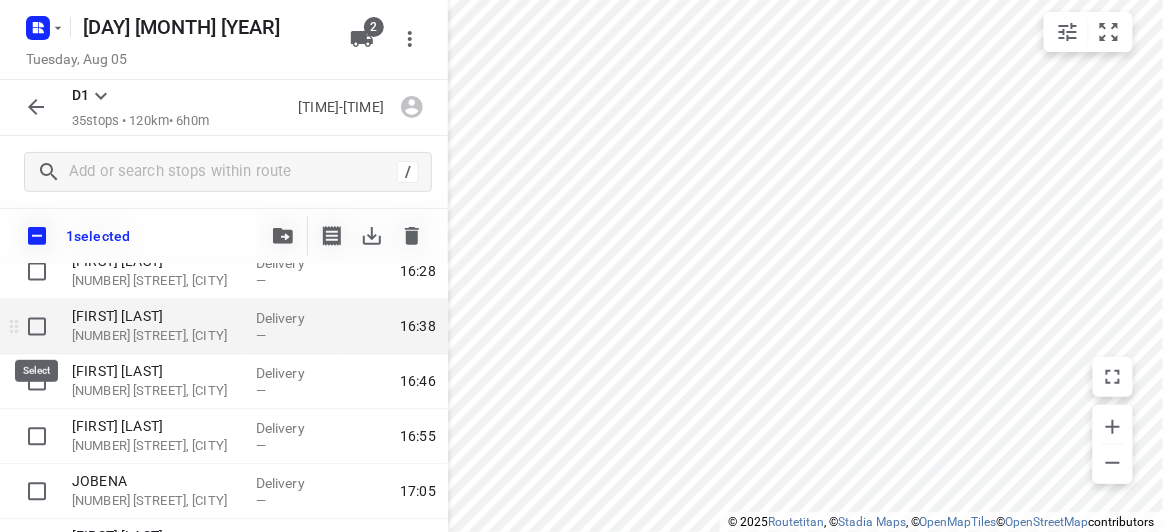click at bounding box center (37, 327) 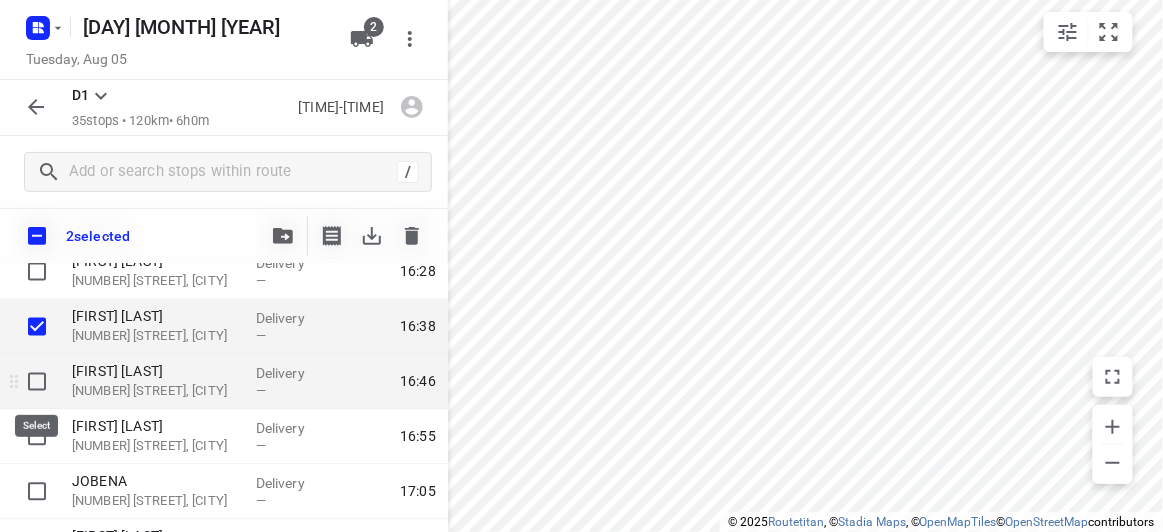 click at bounding box center (37, 382) 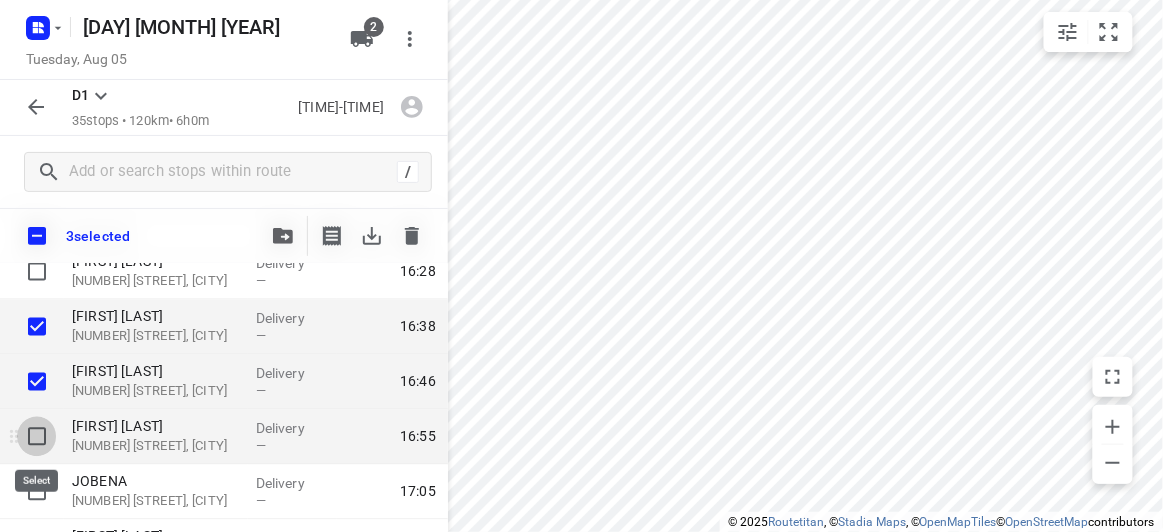 click at bounding box center (37, 437) 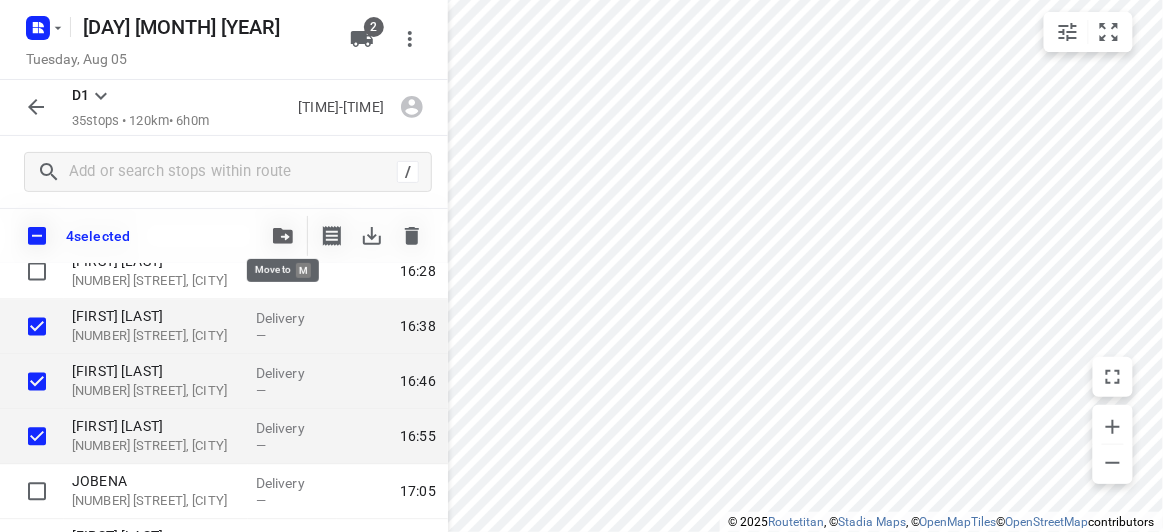 click at bounding box center (283, 236) 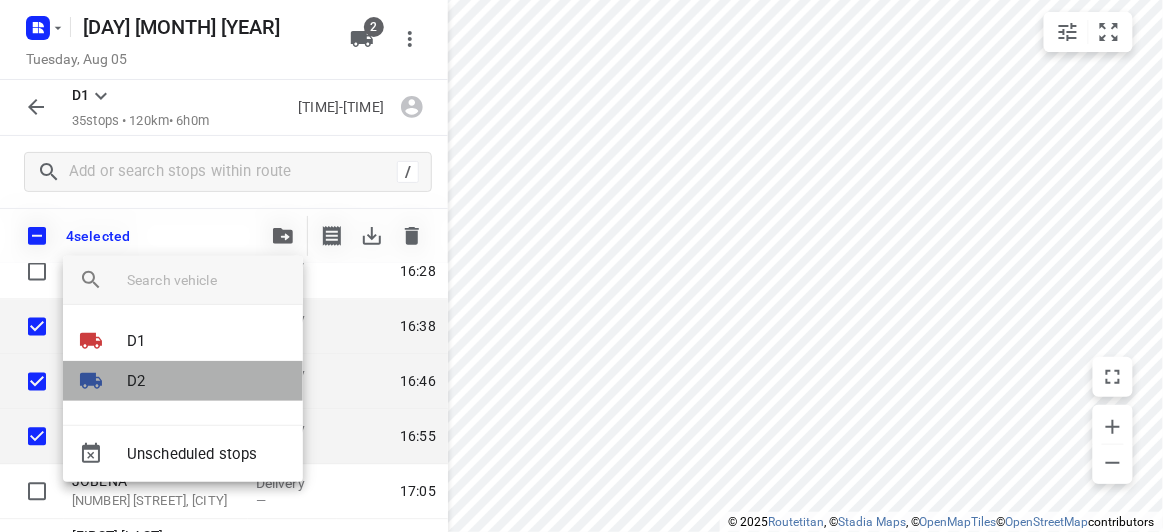 click on "D2" at bounding box center [183, 381] 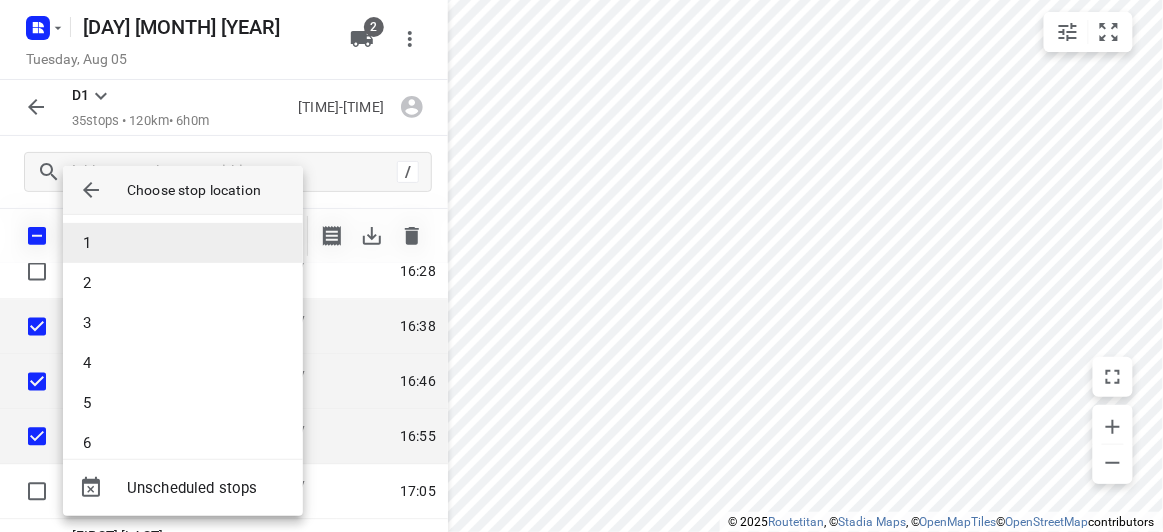 click on "1" at bounding box center [183, 243] 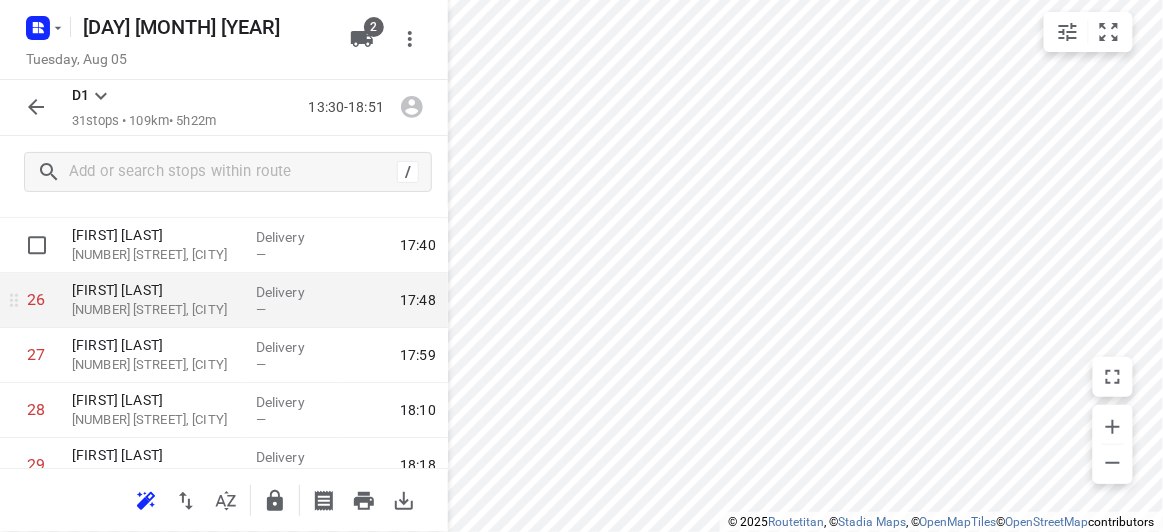 scroll, scrollTop: 1410, scrollLeft: 0, axis: vertical 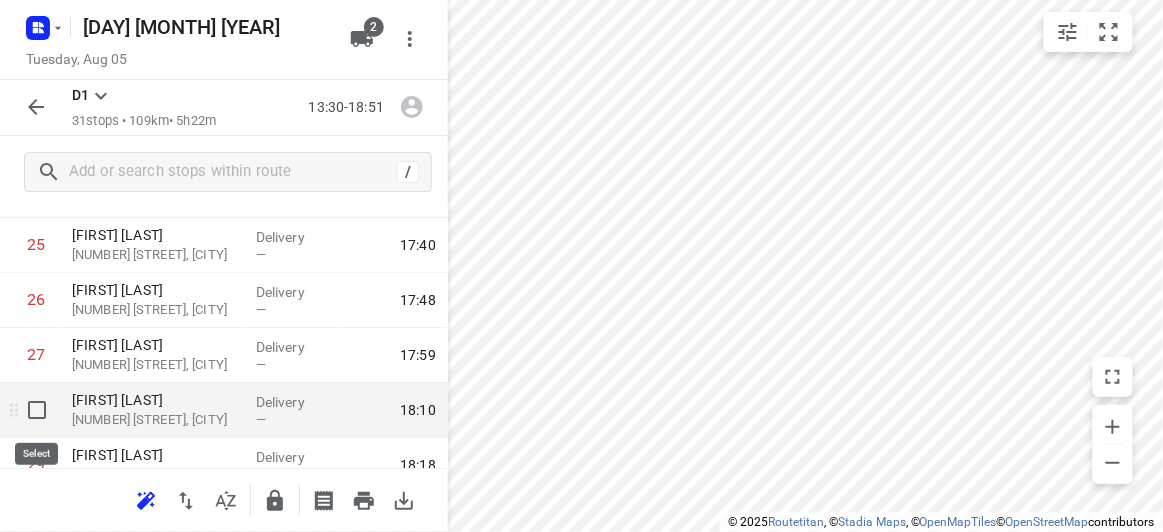 click at bounding box center [37, 410] 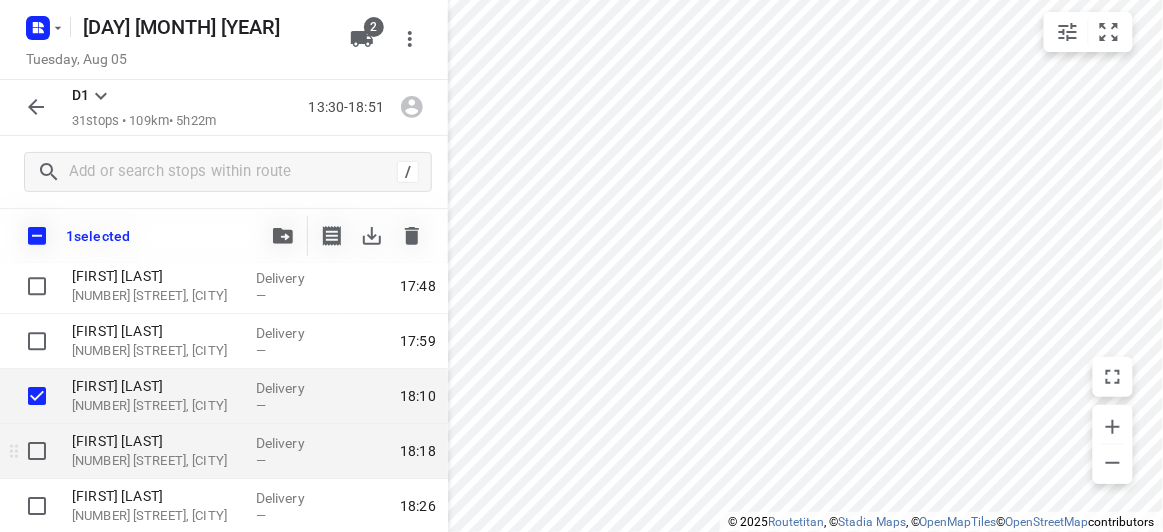 scroll, scrollTop: 1501, scrollLeft: 0, axis: vertical 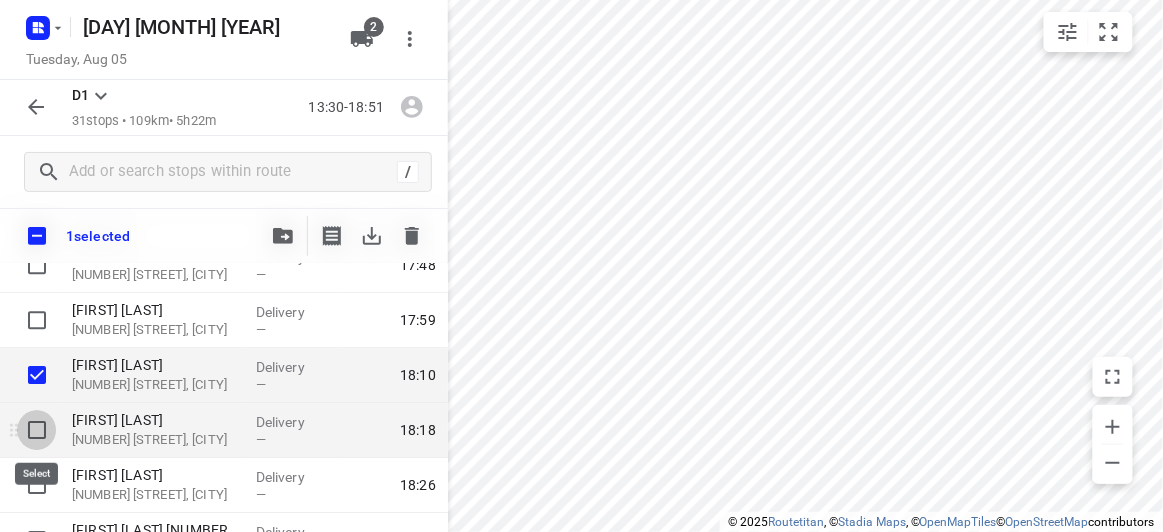 click at bounding box center [37, 430] 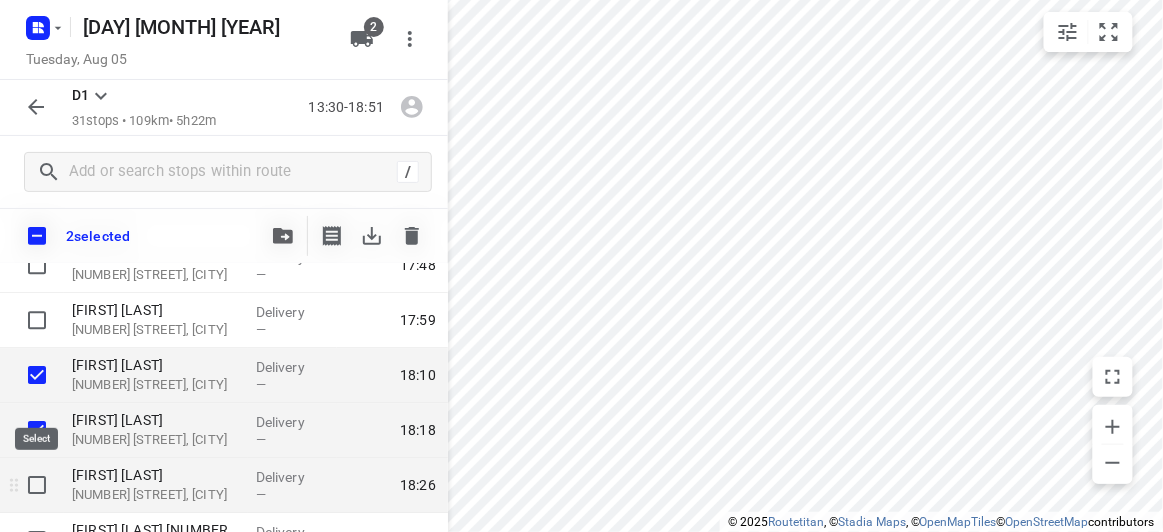 click at bounding box center [37, 485] 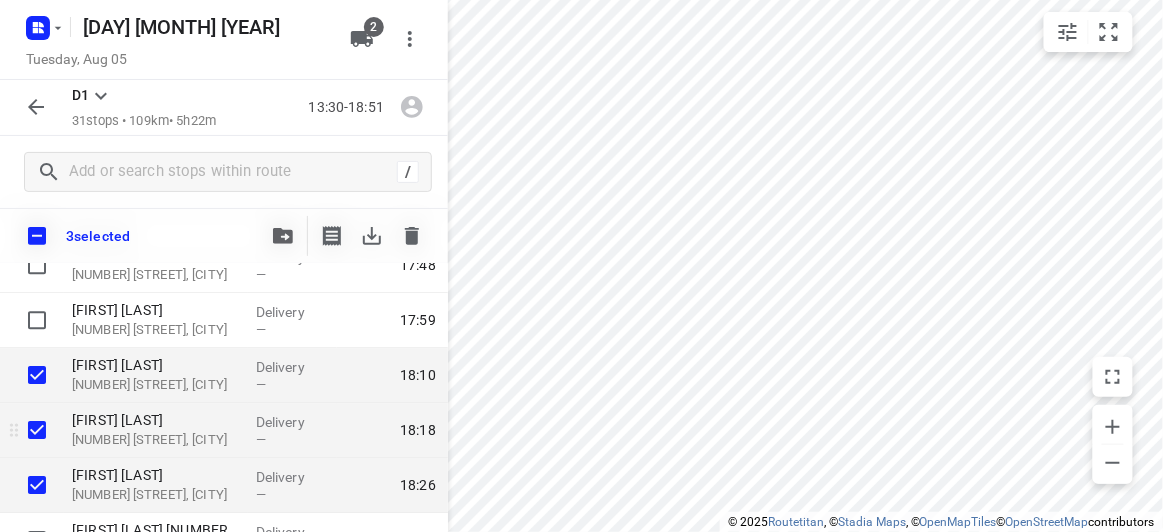 scroll, scrollTop: 1591, scrollLeft: 0, axis: vertical 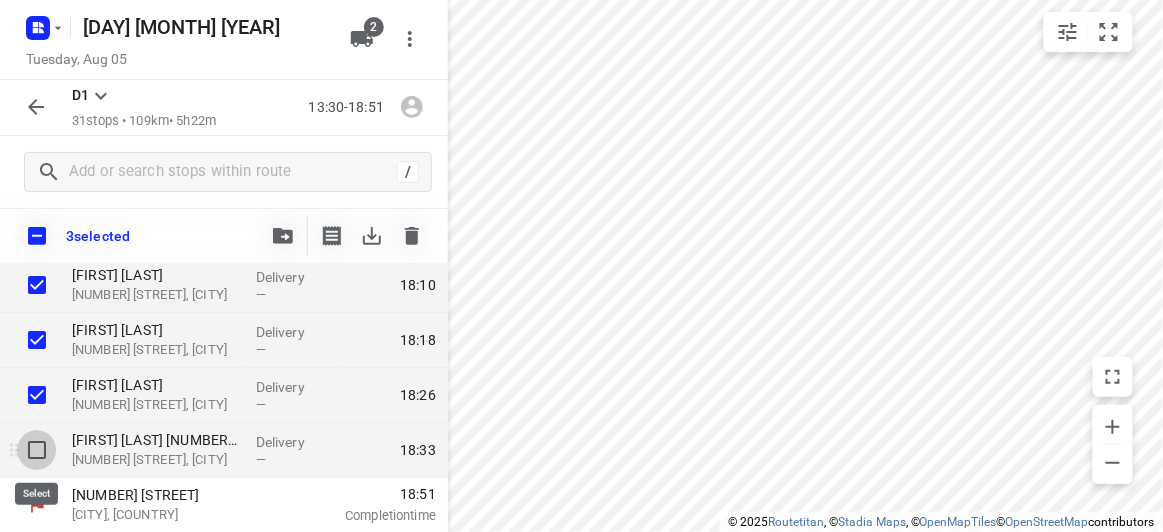 drag, startPoint x: 46, startPoint y: 454, endPoint x: 59, endPoint y: 417, distance: 39.217342 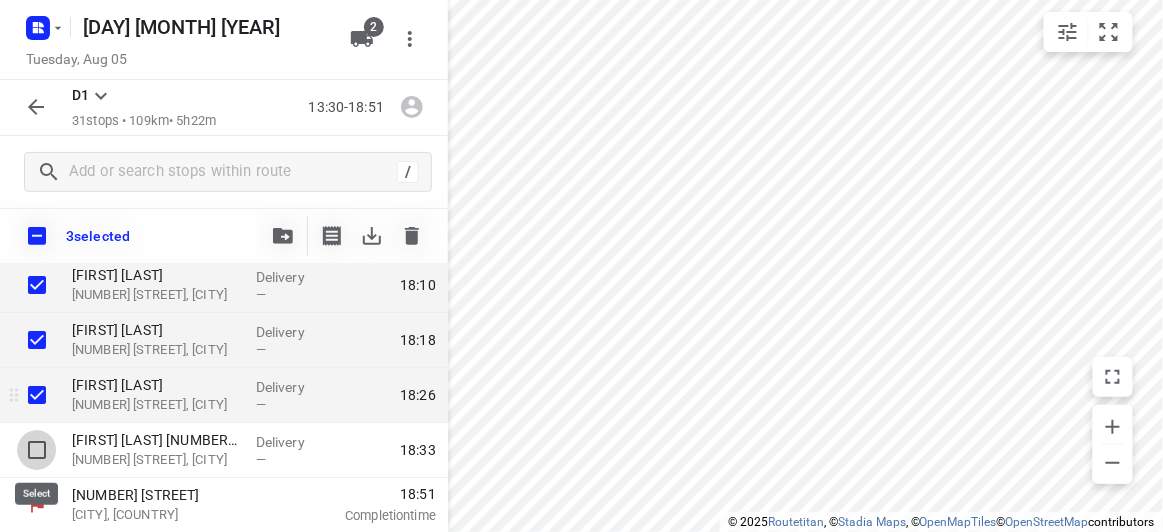 click at bounding box center (37, 450) 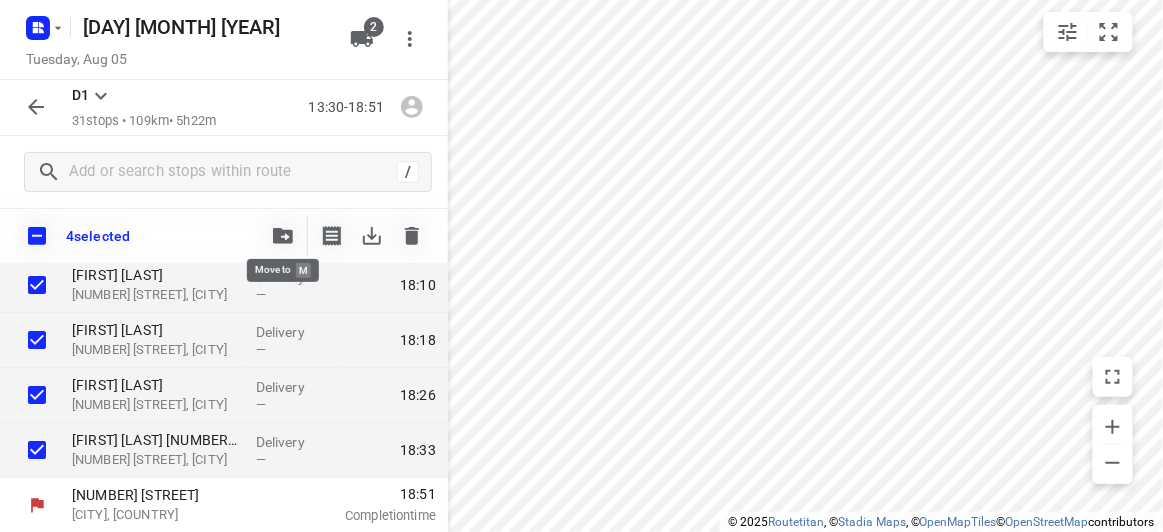 click 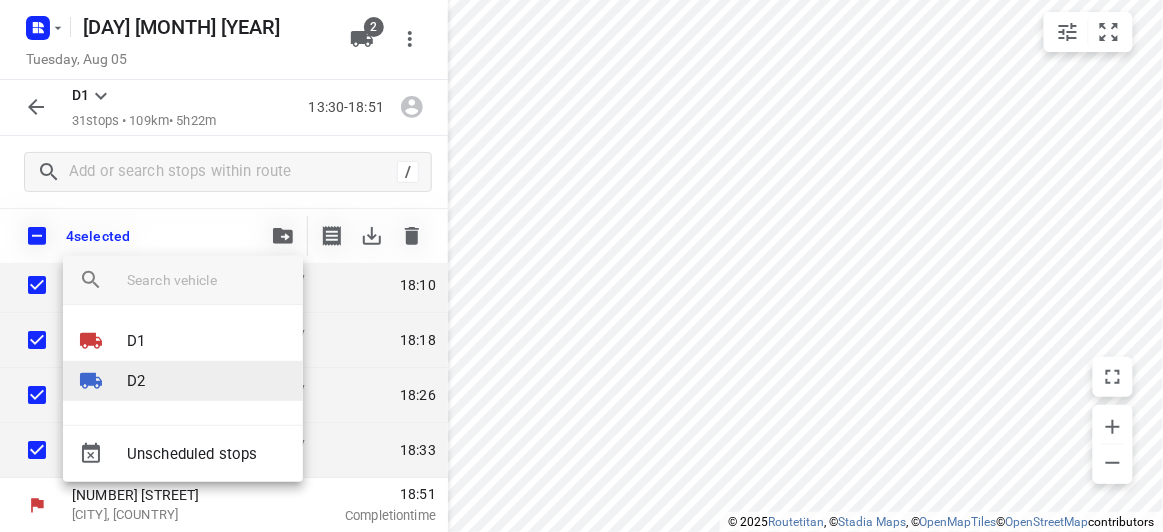 click on "D2" at bounding box center (183, 381) 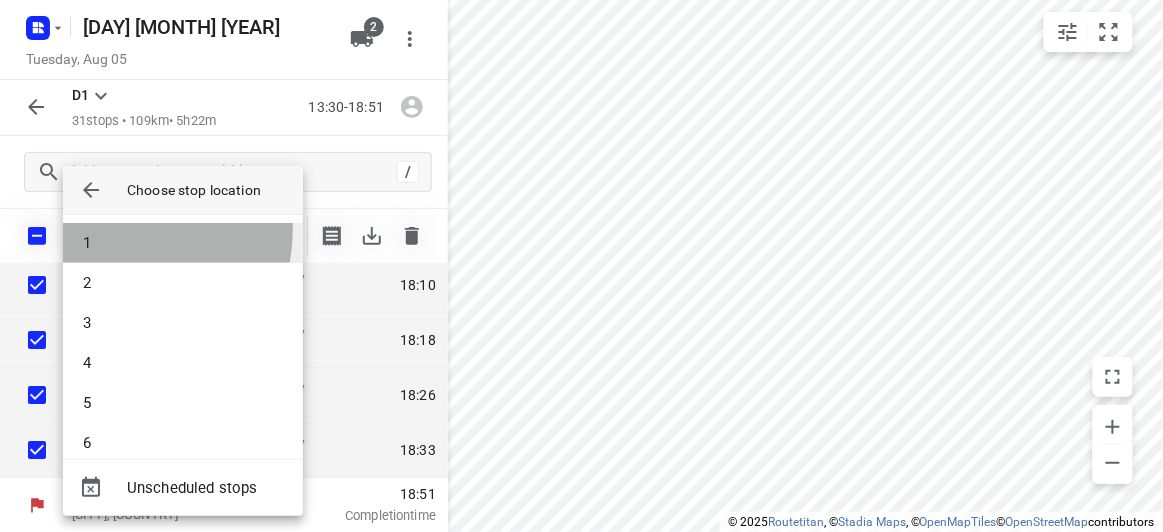 click on "1" at bounding box center (183, 243) 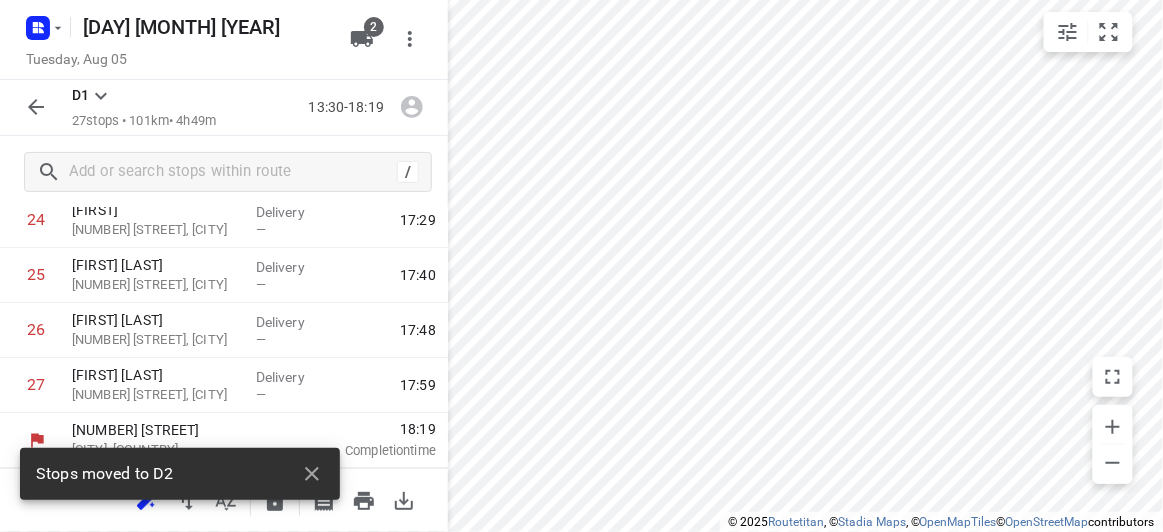 scroll, scrollTop: 1379, scrollLeft: 0, axis: vertical 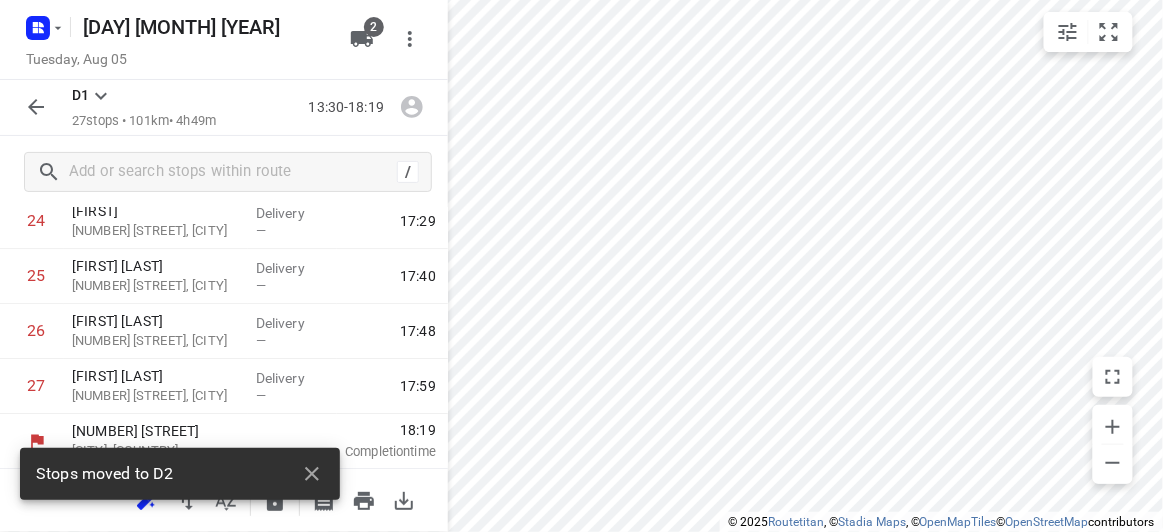 click 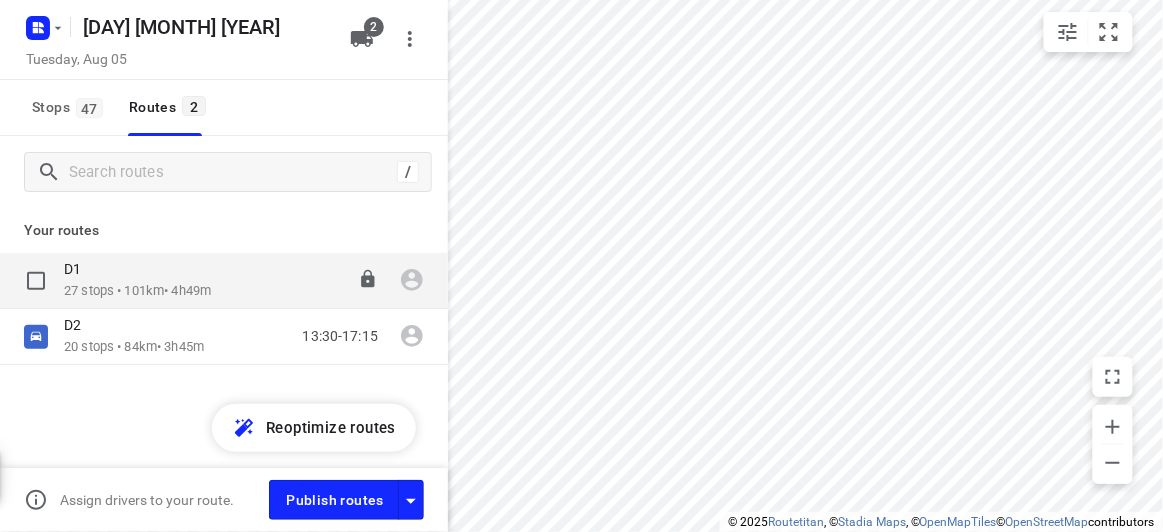 click on "D1" at bounding box center (137, 271) 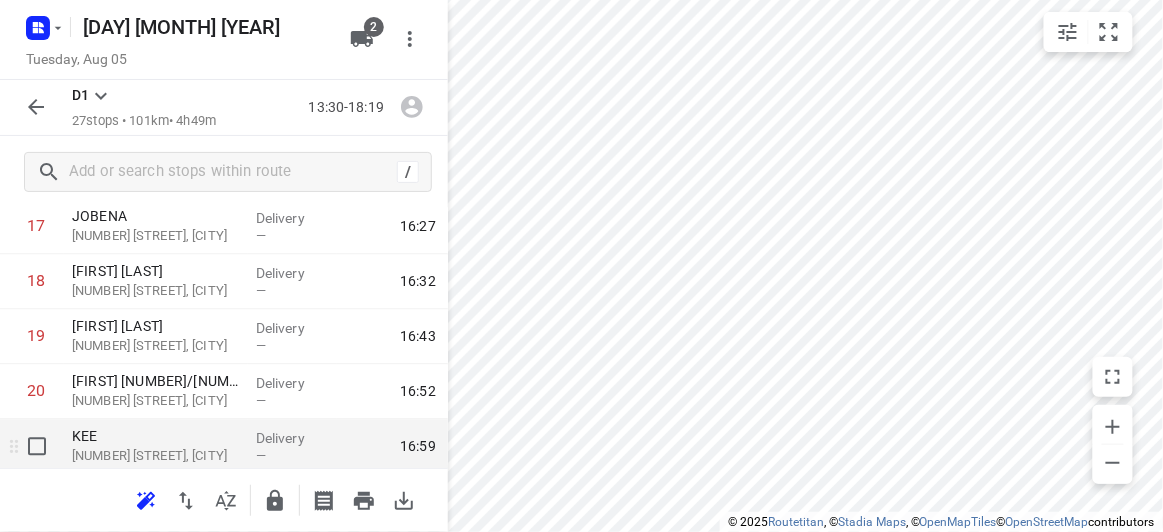 scroll, scrollTop: 909, scrollLeft: 0, axis: vertical 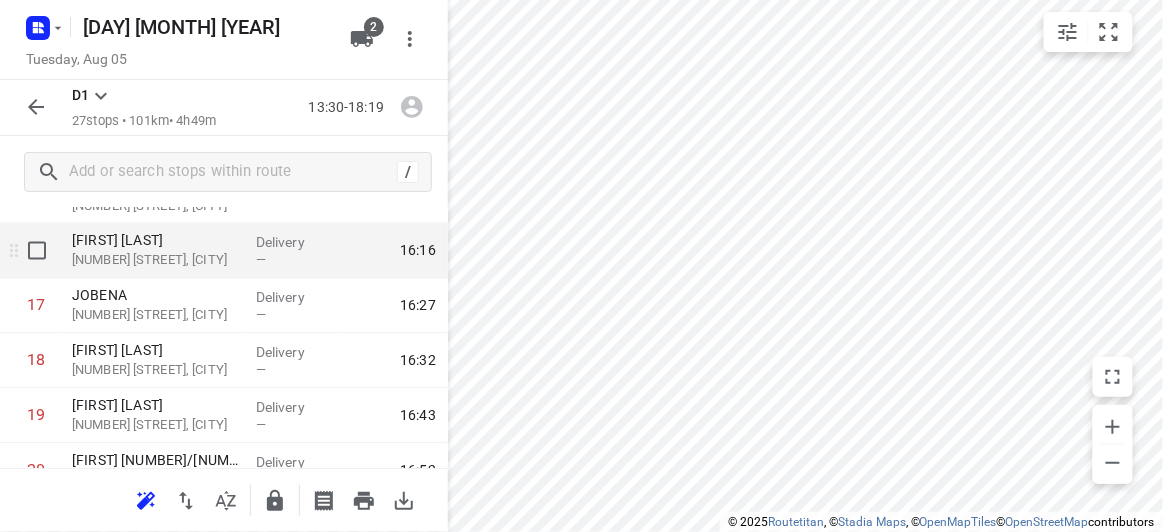 click at bounding box center (37, 251) 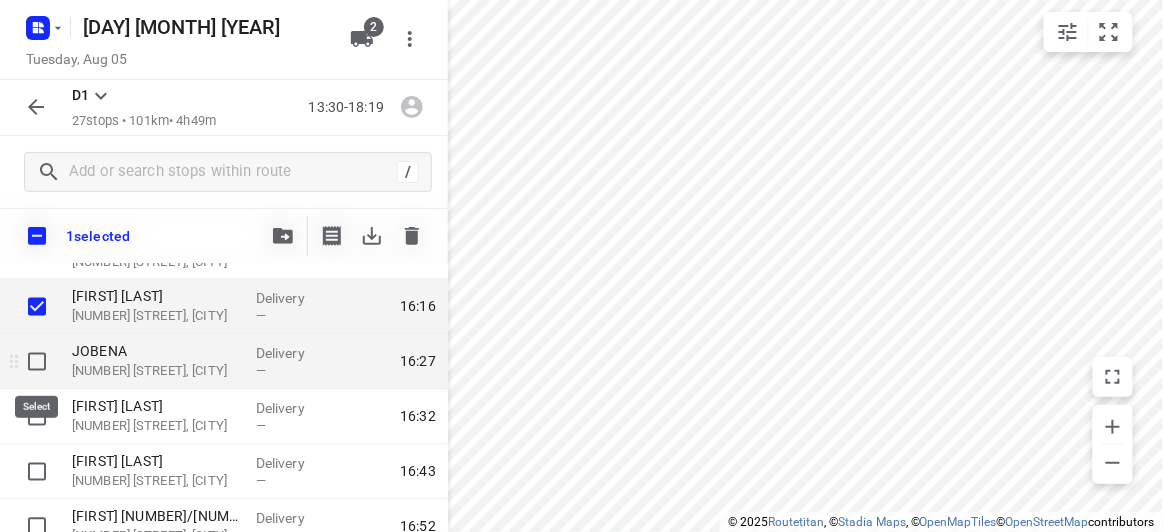 click at bounding box center [37, 362] 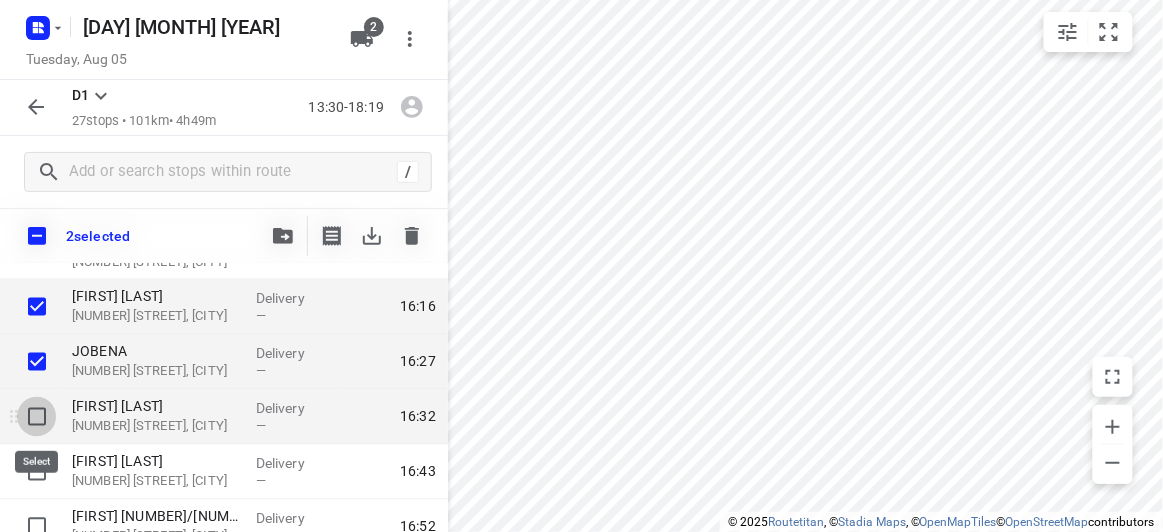 click at bounding box center (37, 417) 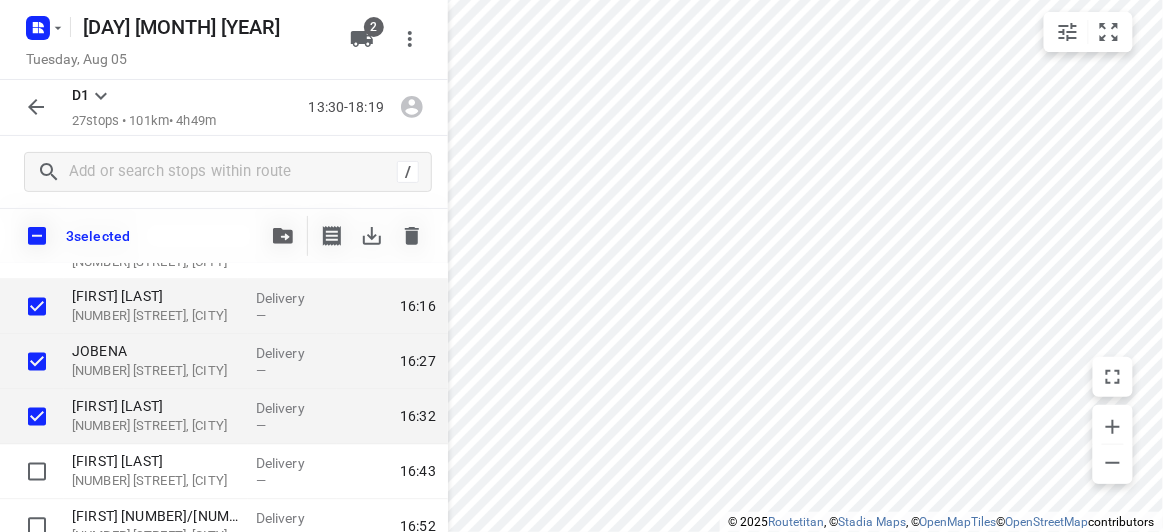 click at bounding box center (283, 236) 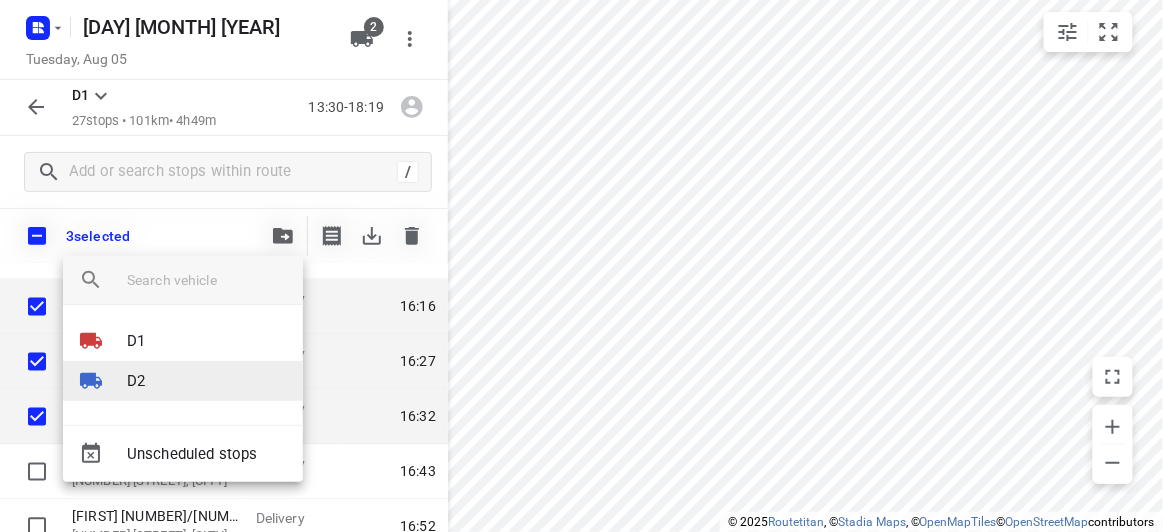 click on "D2" at bounding box center [183, 381] 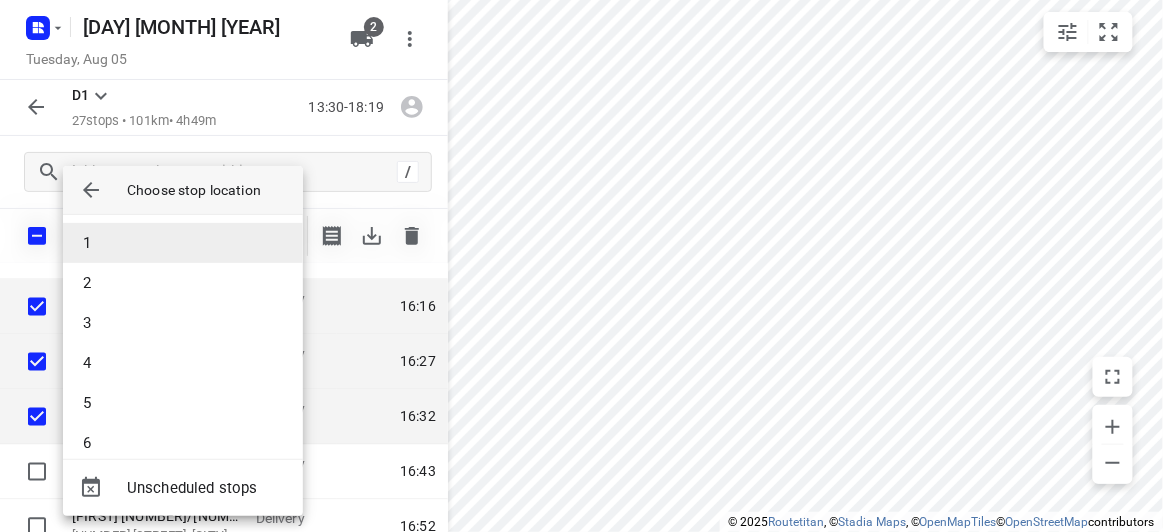click on "1" at bounding box center [183, 243] 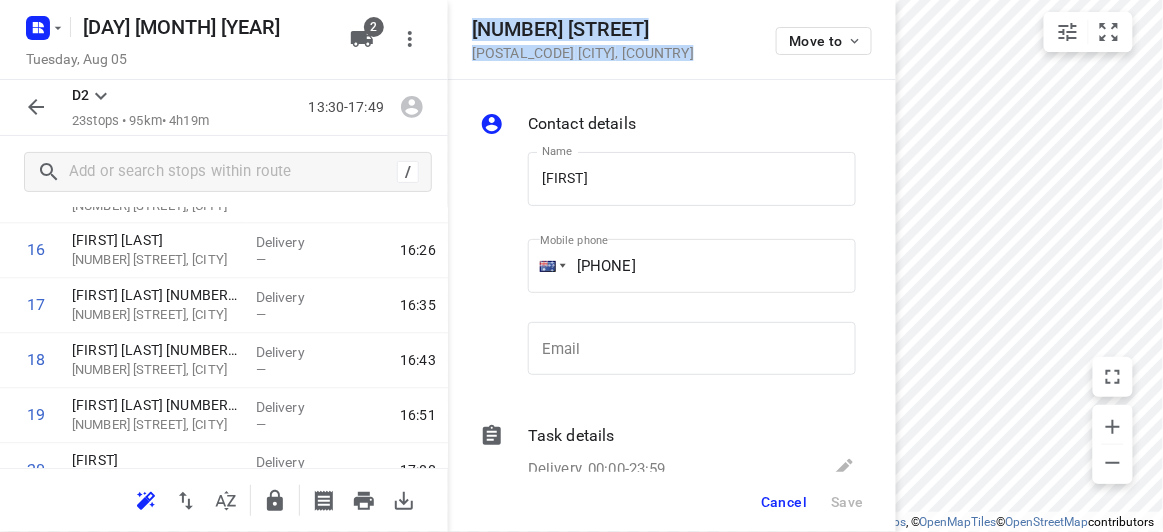 drag, startPoint x: 665, startPoint y: 58, endPoint x: 461, endPoint y: 26, distance: 206.49455 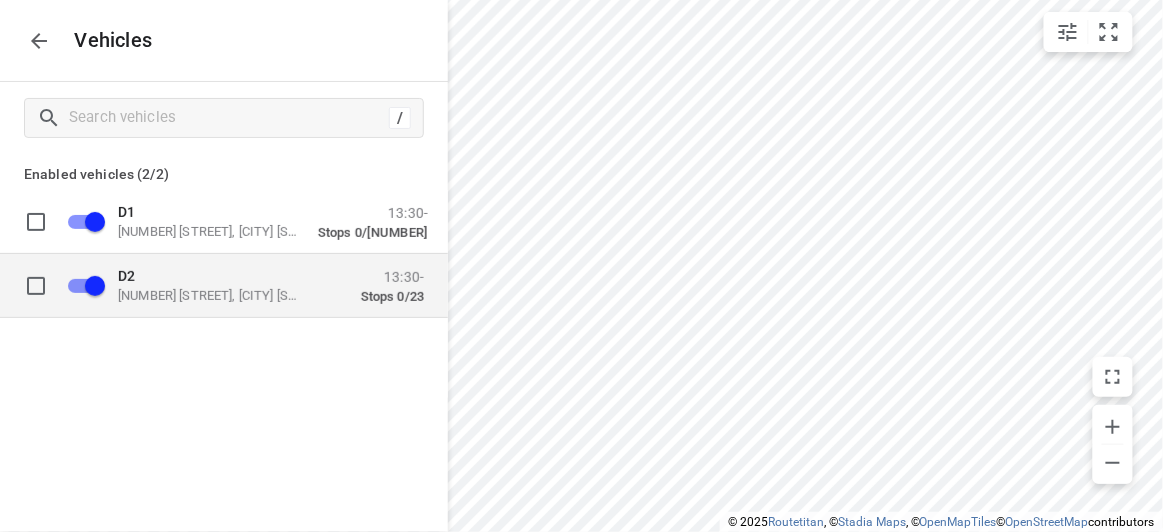 click on "[NUMBER] [STREET], [CITY] [STATE] [POSTAL_CODE], [COUNTRY]" at bounding box center (218, 295) 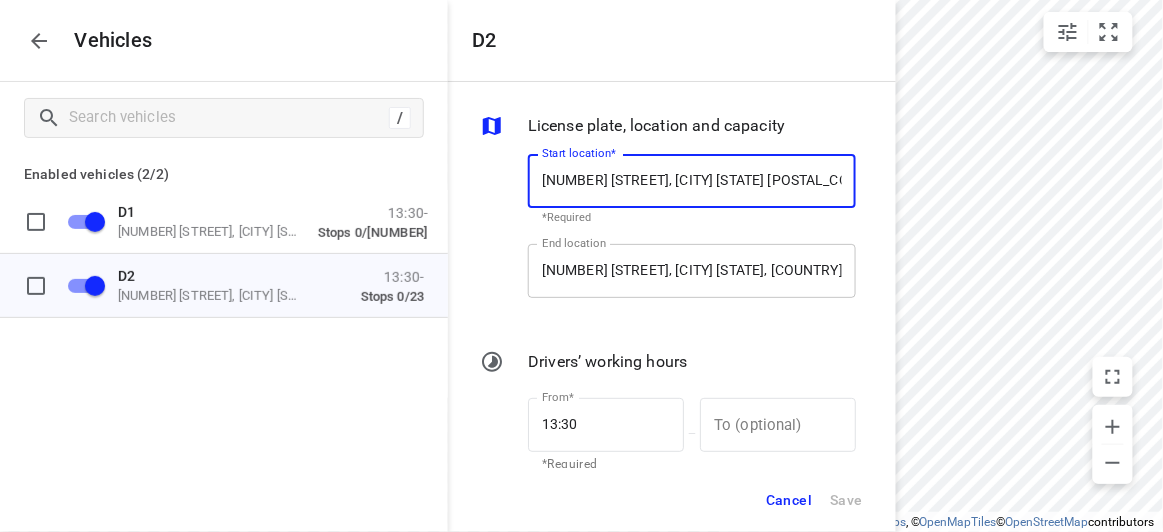 click on "[NUMBER] [STREET], [CITY] [STATE], [COUNTRY]" at bounding box center (692, 271) 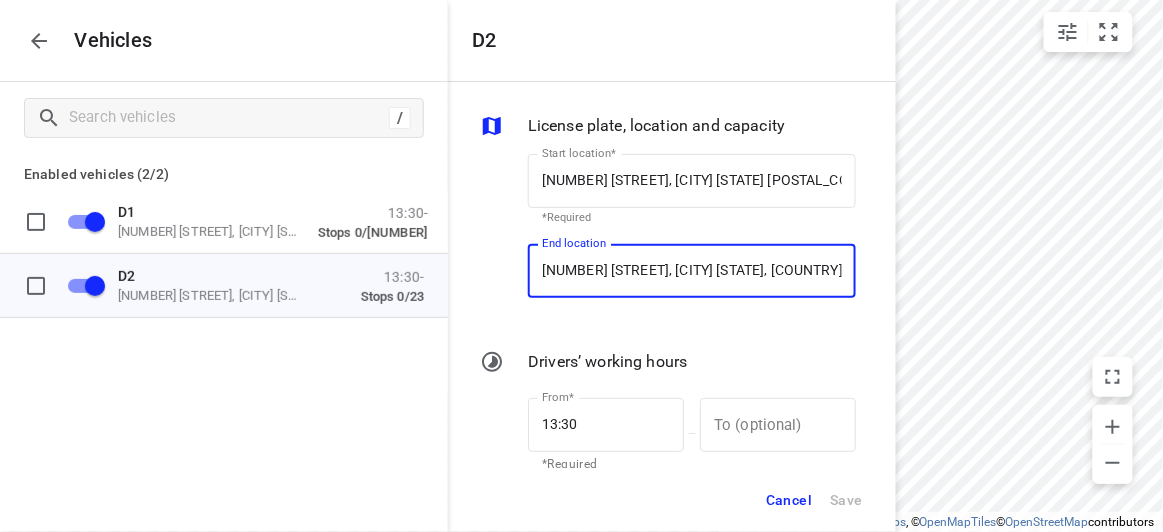 paste on "[NUMBER] [STREET] [POSTAL_CODE] [CITY]" 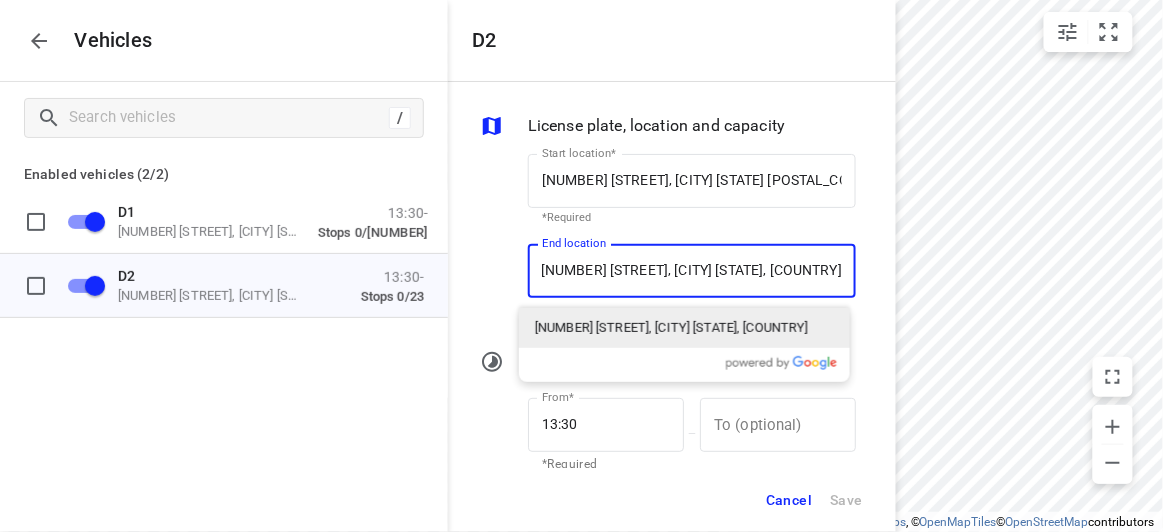 click on "[NUMBER] [STREET], [CITY] [STATE], [COUNTRY]" at bounding box center (684, 328) 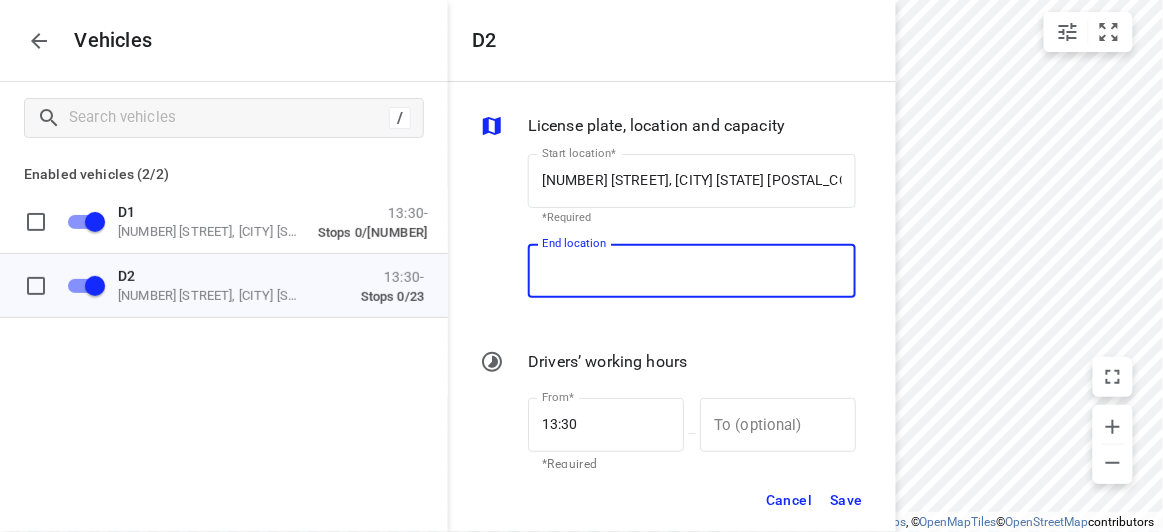 scroll, scrollTop: 0, scrollLeft: 0, axis: both 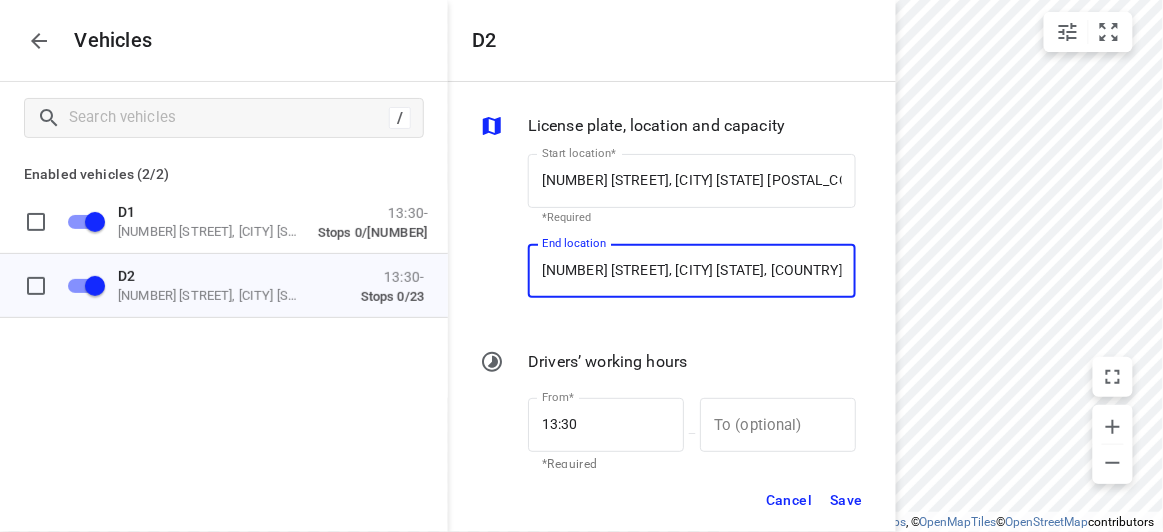 type on "[NUMBER] [STREET], [CITY] [STATE], [COUNTRY]" 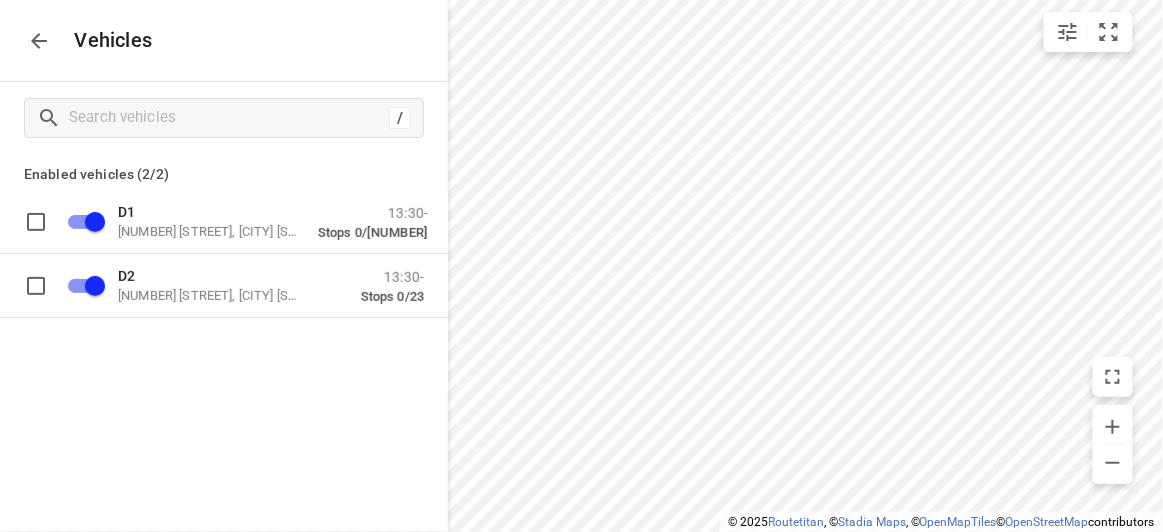 click 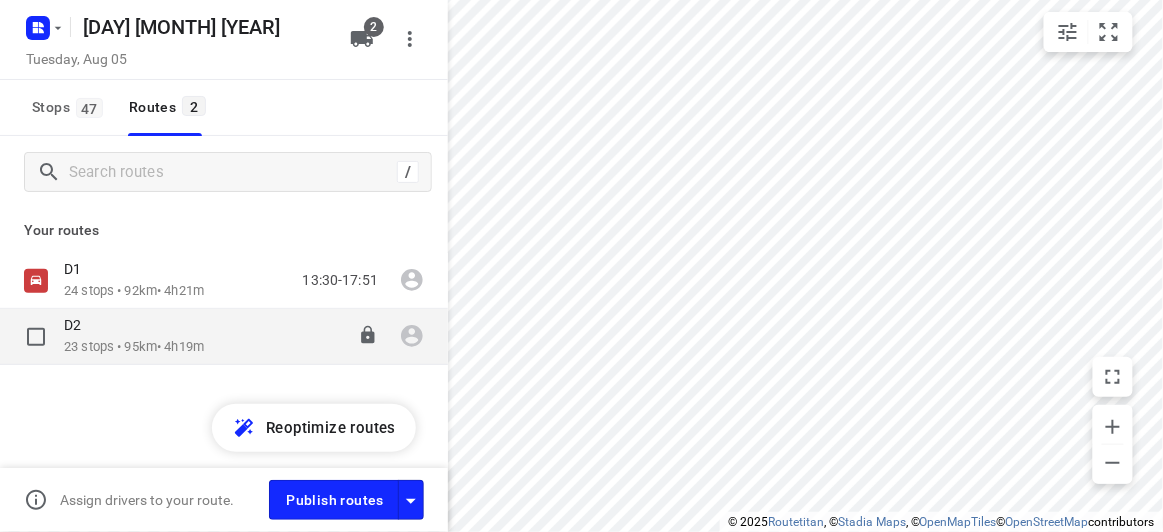 click on "23   stops •   95km  •   4h19m" at bounding box center (134, 347) 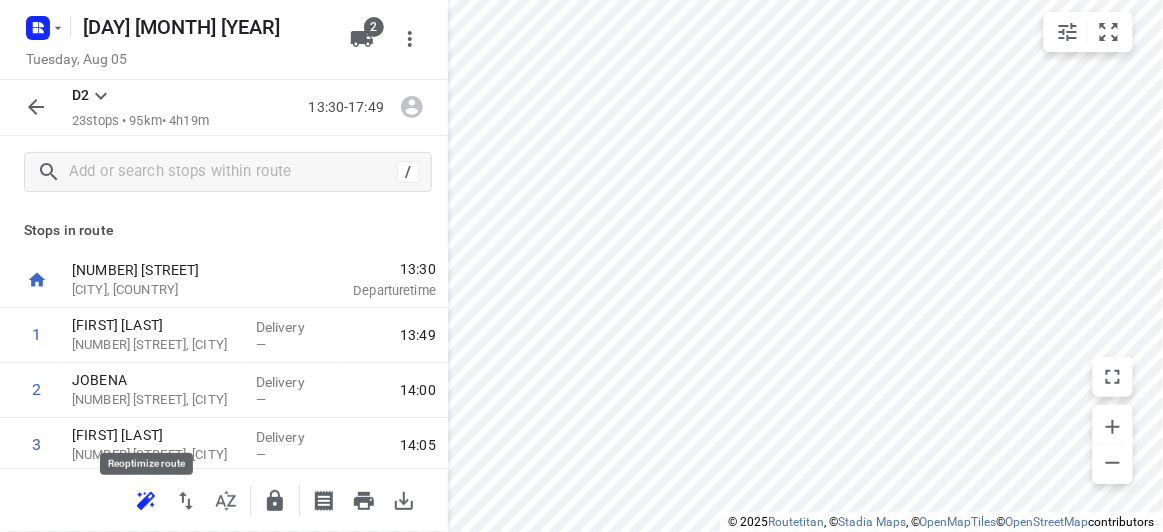 click 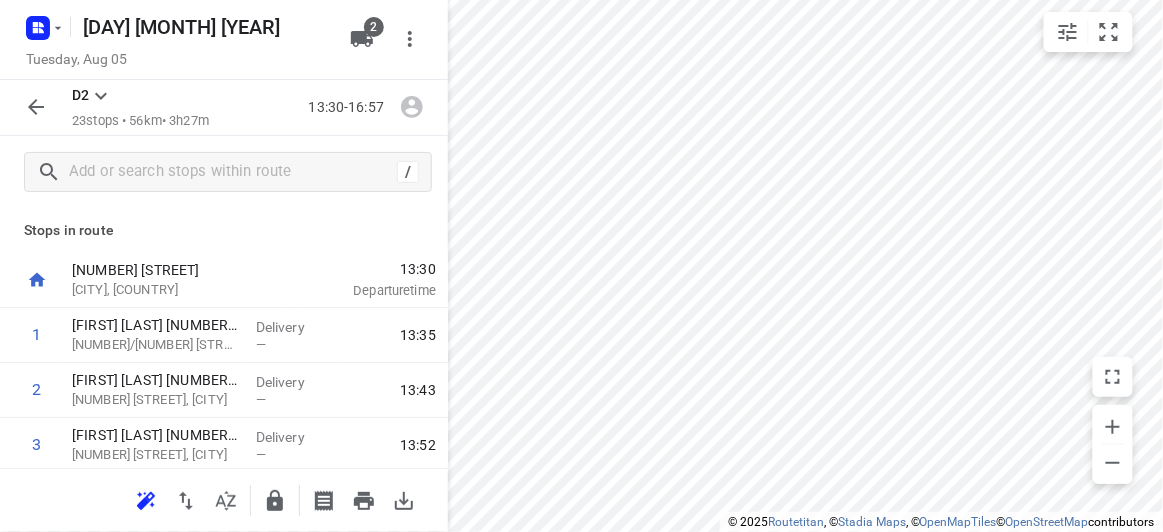 click 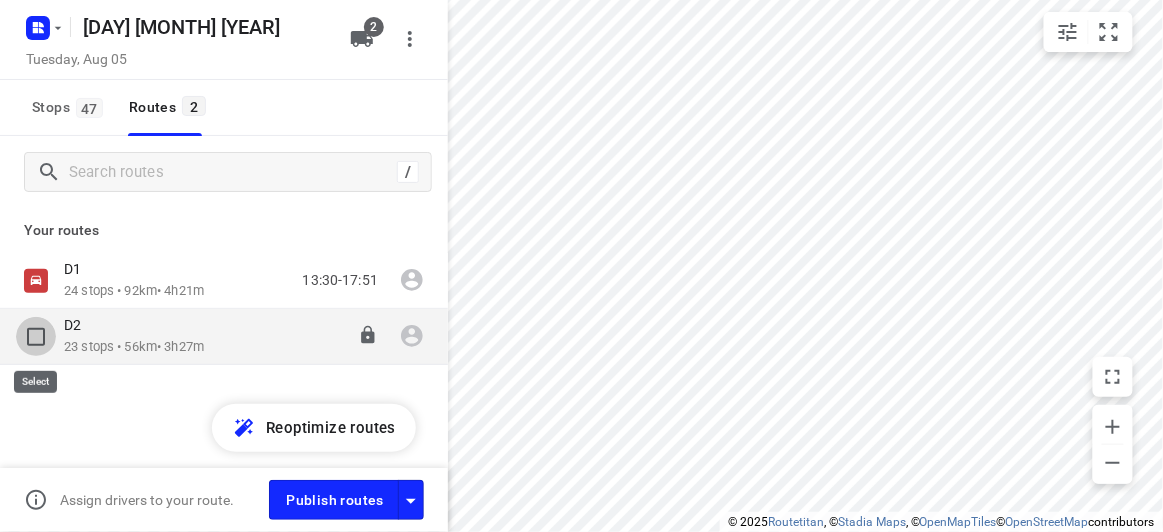 click at bounding box center (36, 337) 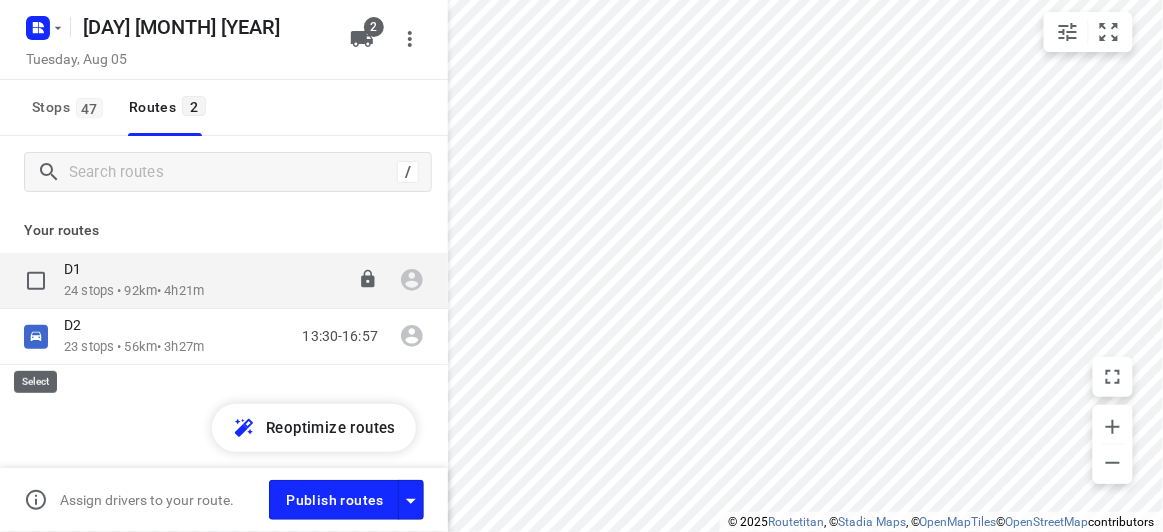 checkbox on "true" 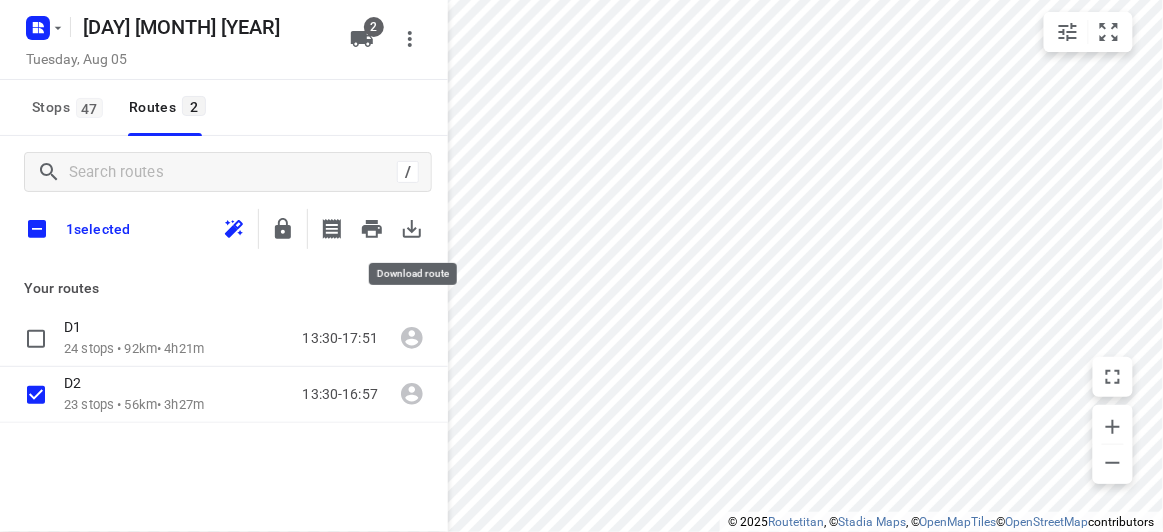 click 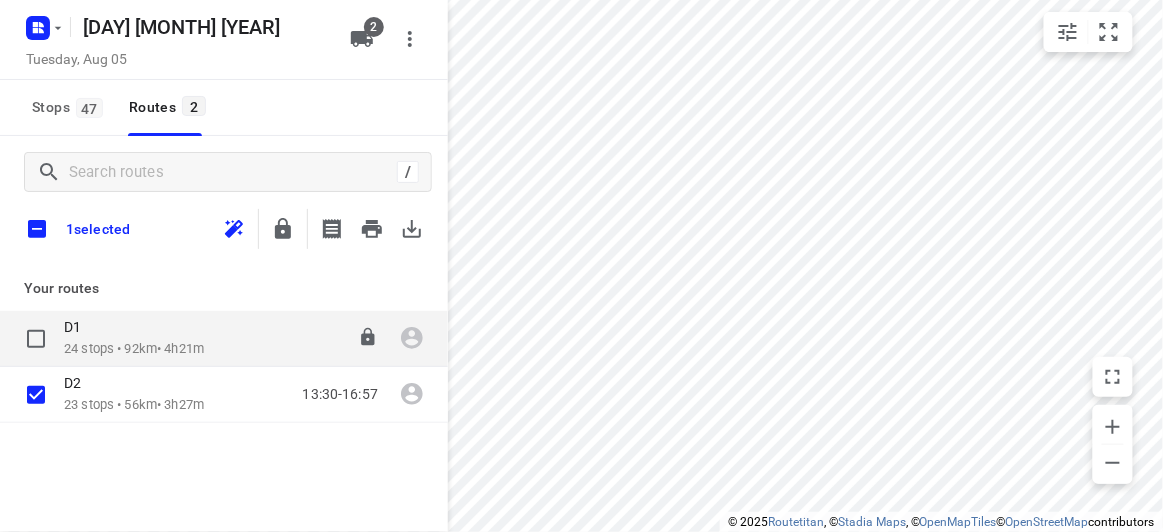 click on "24   stops •   92km  •   4h21m" at bounding box center [134, 349] 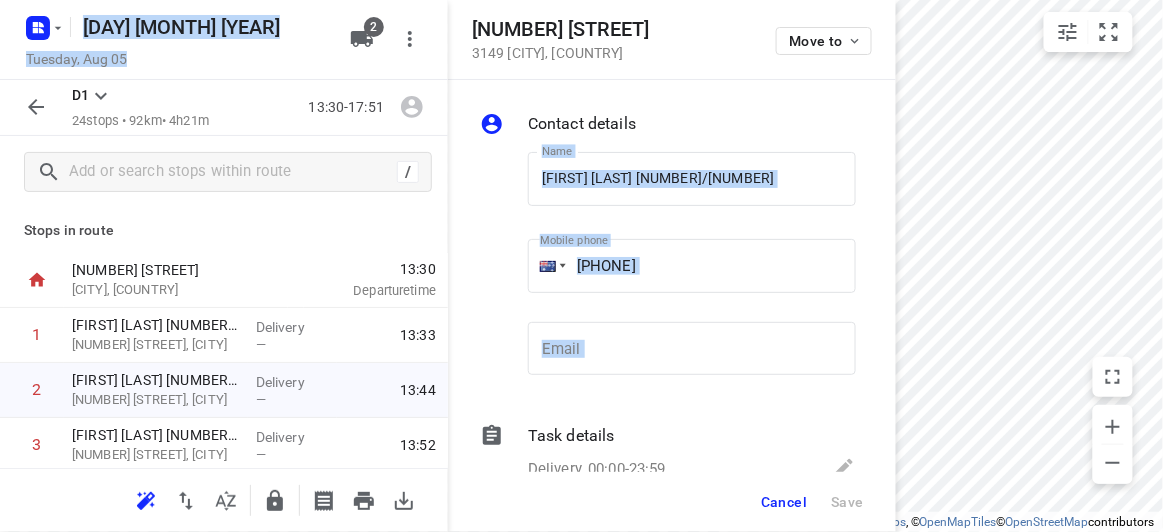 drag, startPoint x: 693, startPoint y: 61, endPoint x: 444, endPoint y: 33, distance: 250.56935 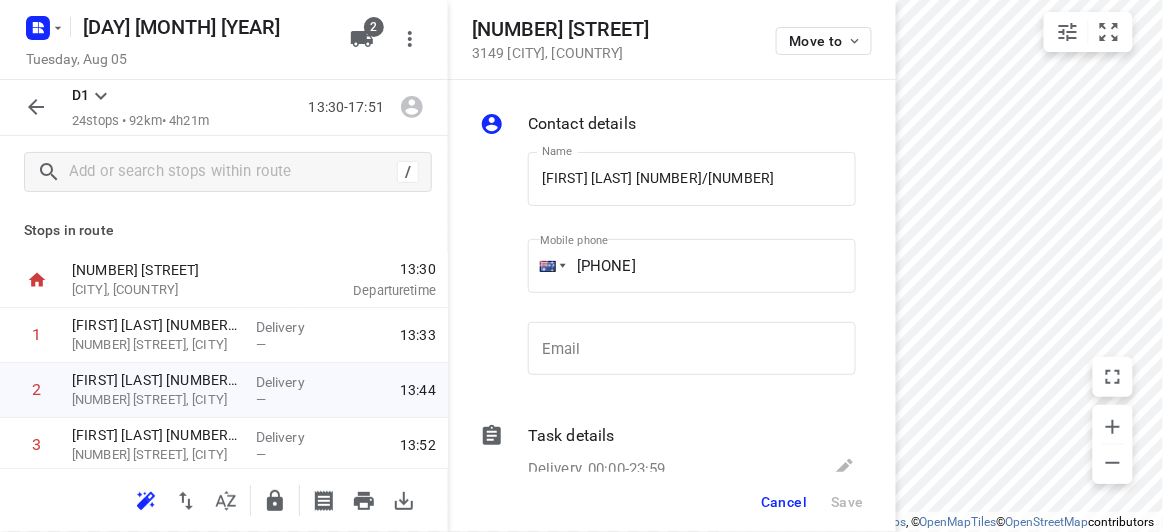 click on "[NUMBER] [STREET]" at bounding box center [560, 29] 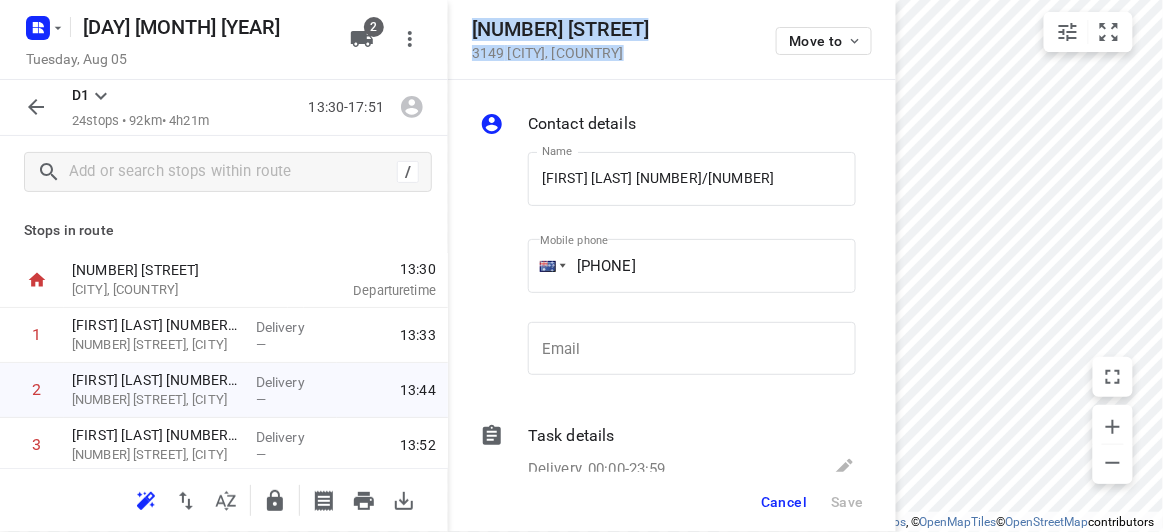 drag, startPoint x: 655, startPoint y: 51, endPoint x: 473, endPoint y: 31, distance: 183.0956 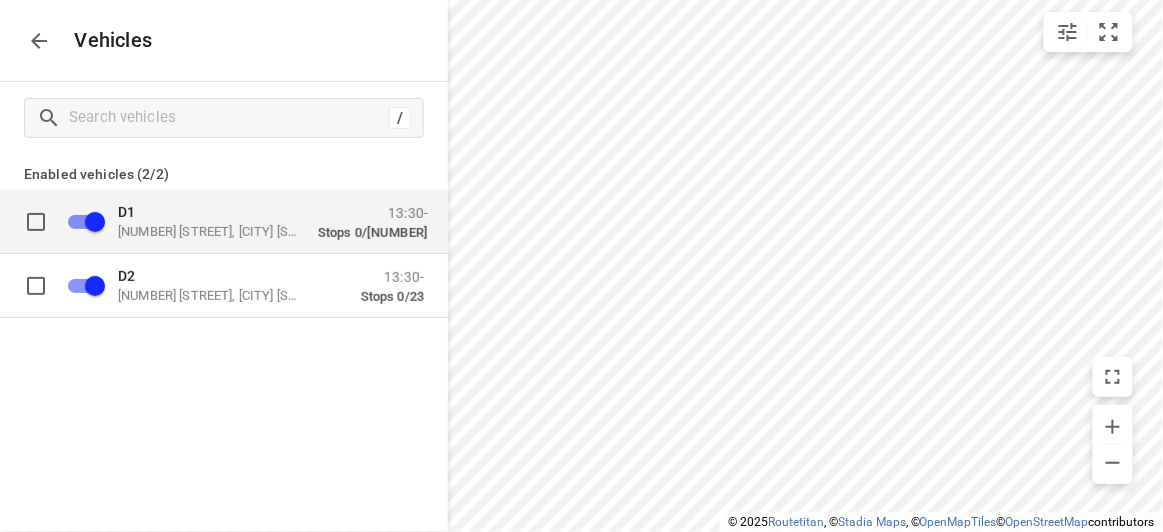 click on "[NUMBER] [STREET], [CITY] [STATE] [POSTAL_CODE], [COUNTRY]" at bounding box center [218, 231] 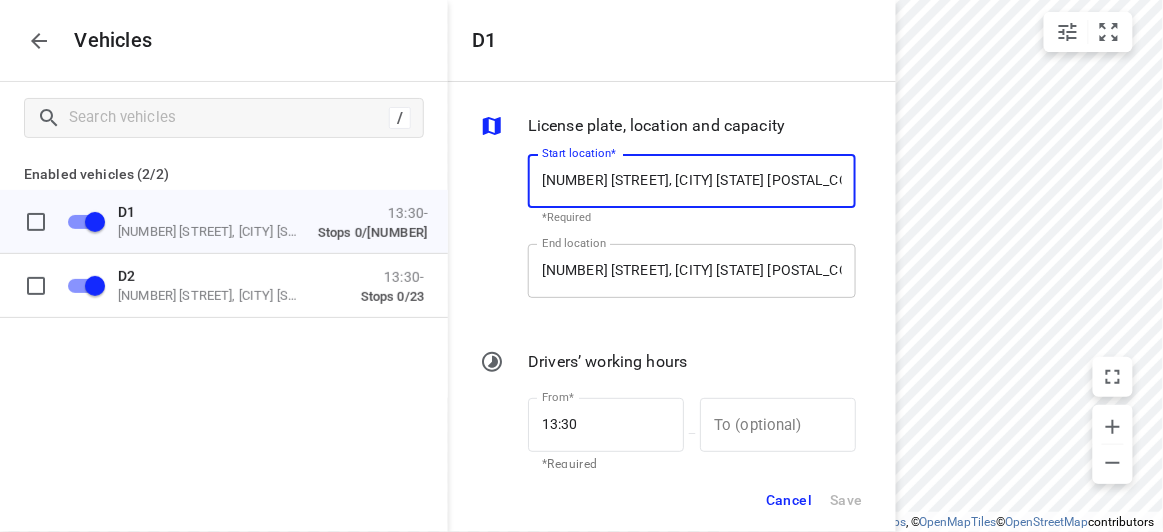 click on "[NUMBER] [STREET], [CITY] [STATE] [POSTAL_CODE], [COUNTRY]" at bounding box center (692, 271) 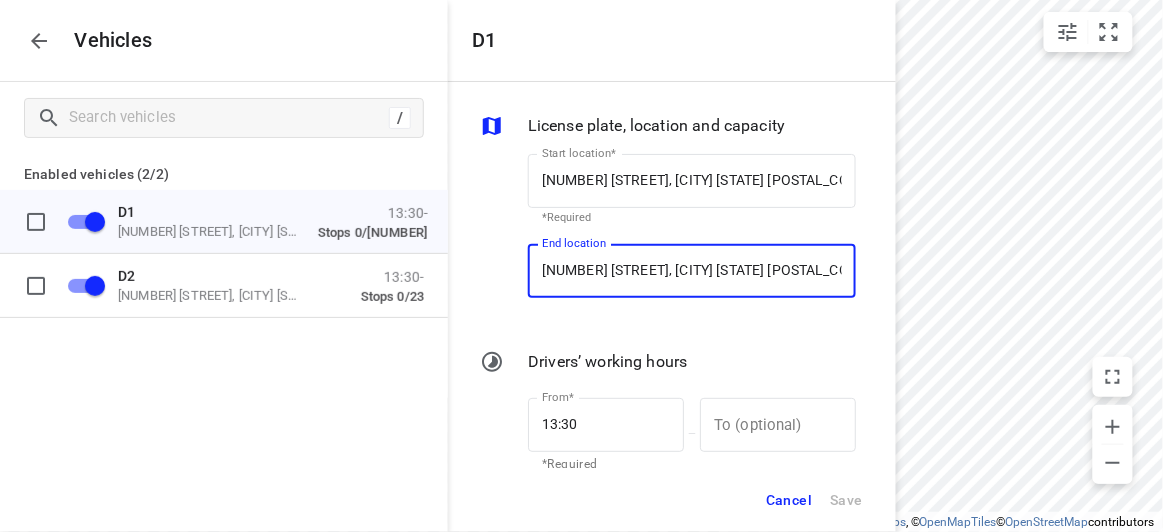 paste on "[NUMBER] [STREET] [POSTAL_CODE] [CITY]" 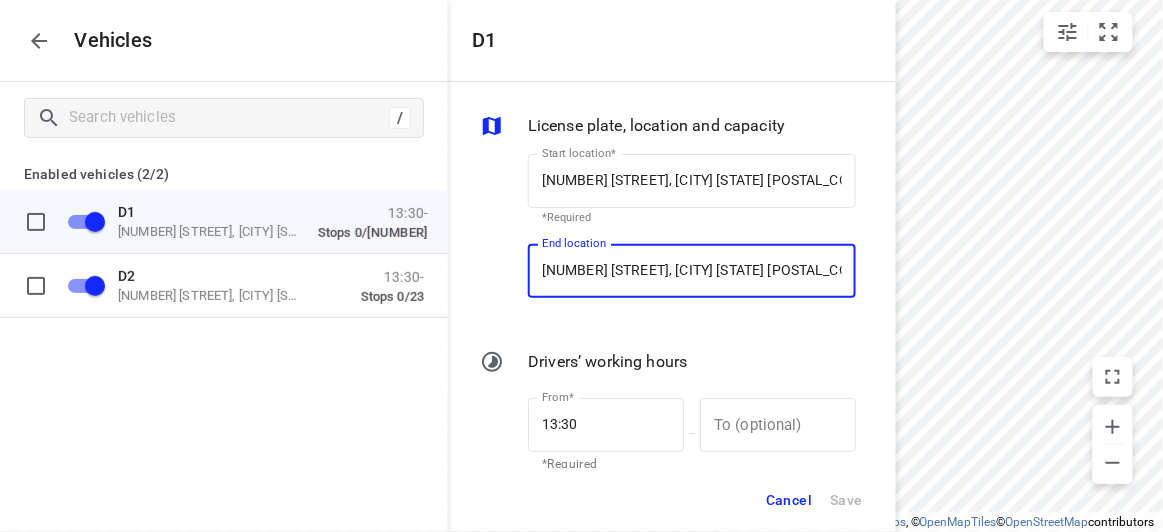type on "[NUMBER] [STREET] [POSTAL_CODE] [CITY], [COUNTRY]" 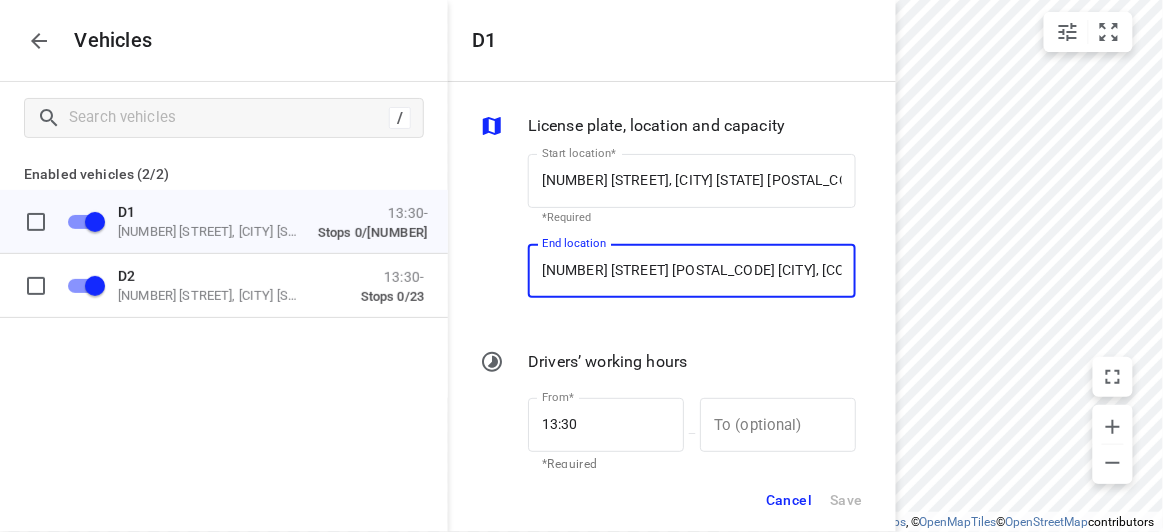 scroll, scrollTop: 0, scrollLeft: 16, axis: horizontal 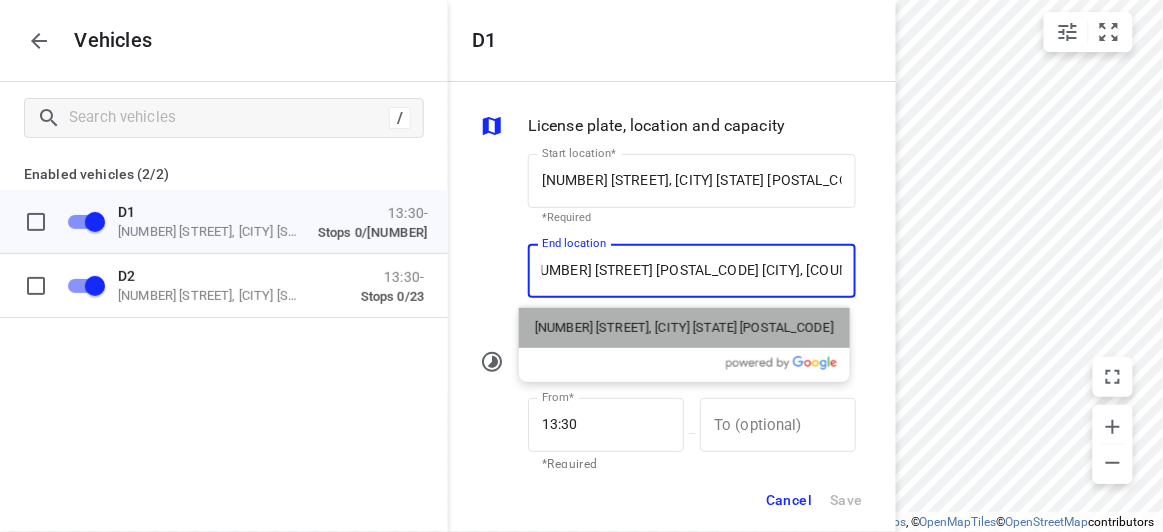 click on "[NUMBER] [STREET], [CITY] [STATE] [POSTAL_CODE], [COUNTRY]" at bounding box center [684, 328] 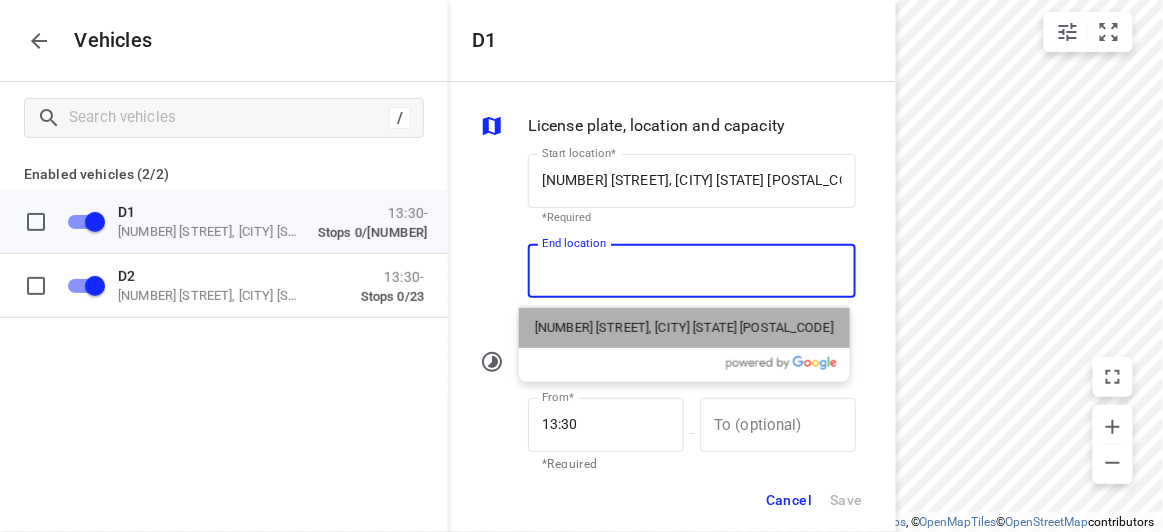 scroll, scrollTop: 0, scrollLeft: 0, axis: both 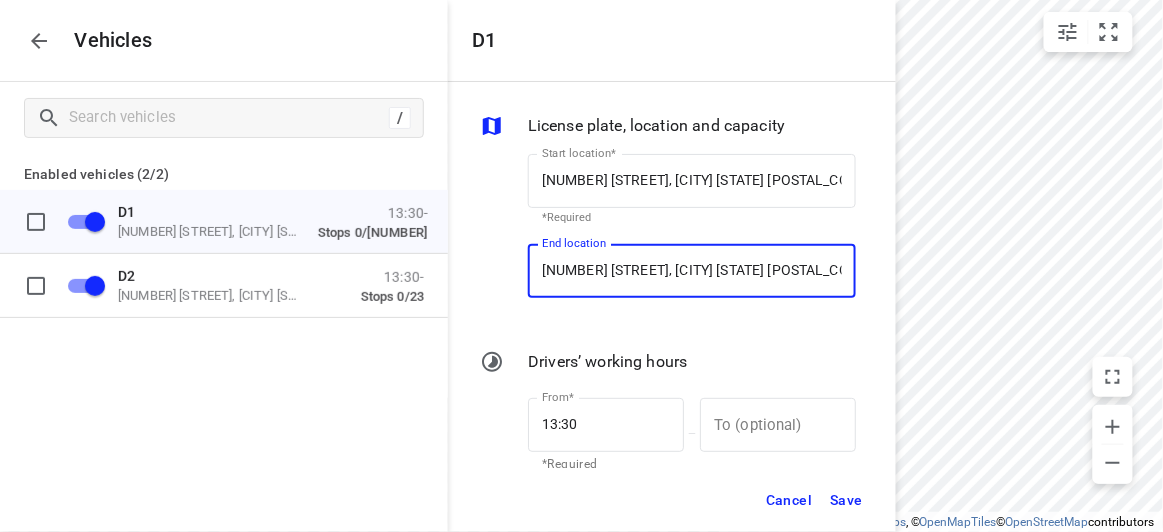 type on "[NUMBER] [STREET], [CITY] [STATE] [POSTAL_CODE], [COUNTRY]" 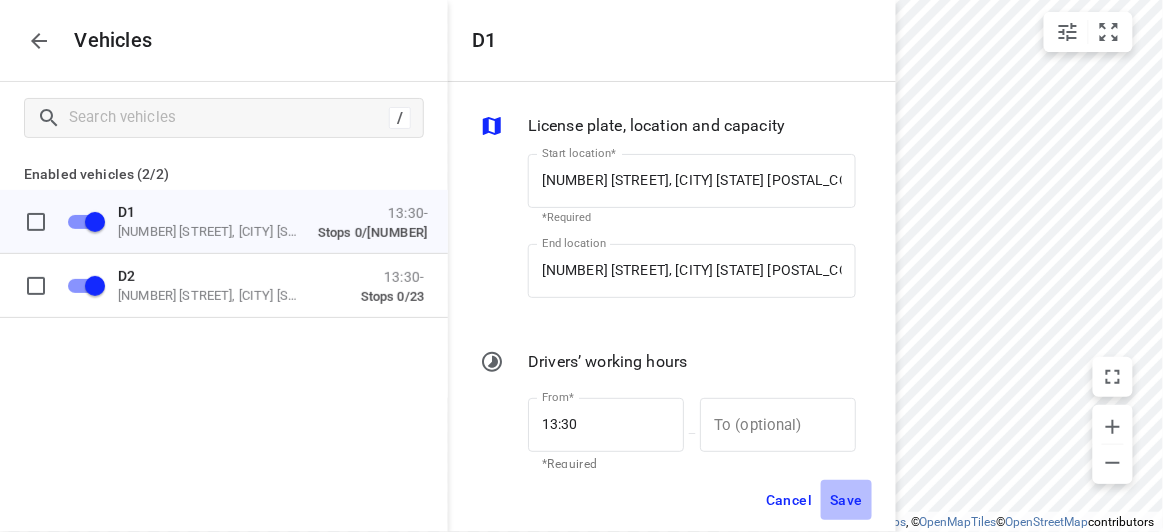 click on "Save" at bounding box center [846, 500] 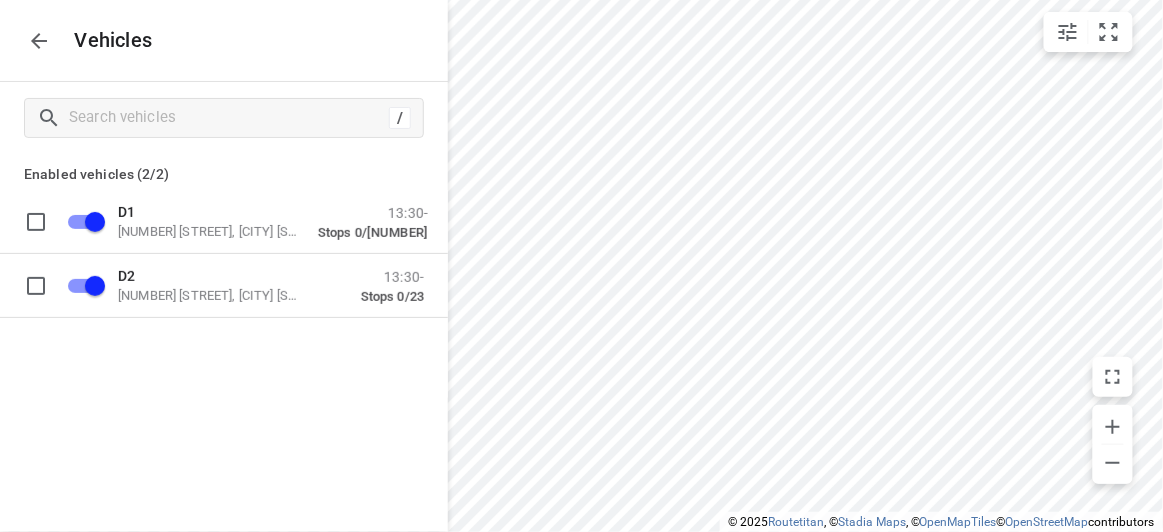 click at bounding box center [39, 41] 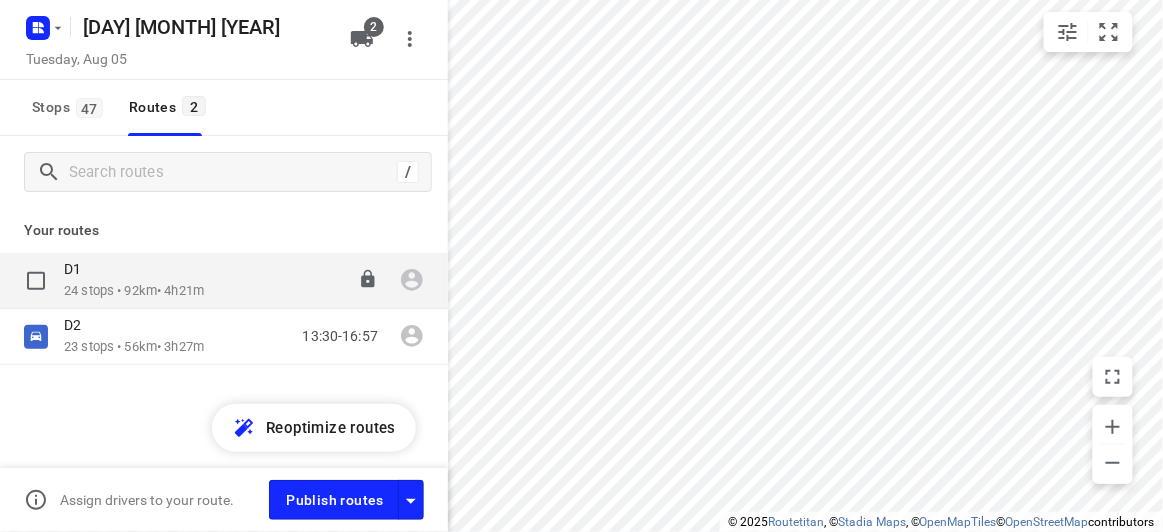 click on "24   stops •   92km  •   4h21m" at bounding box center (134, 291) 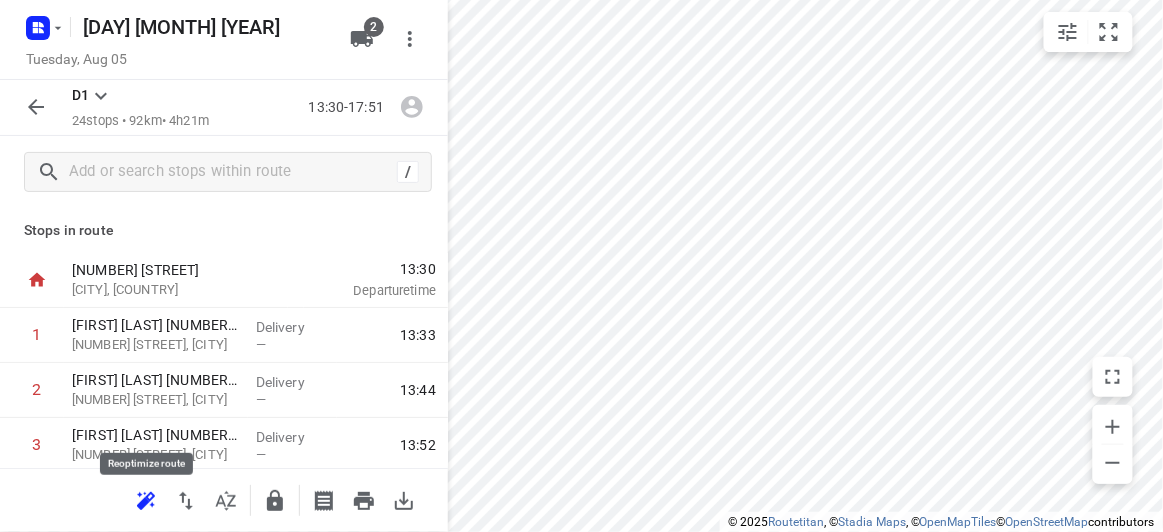 click 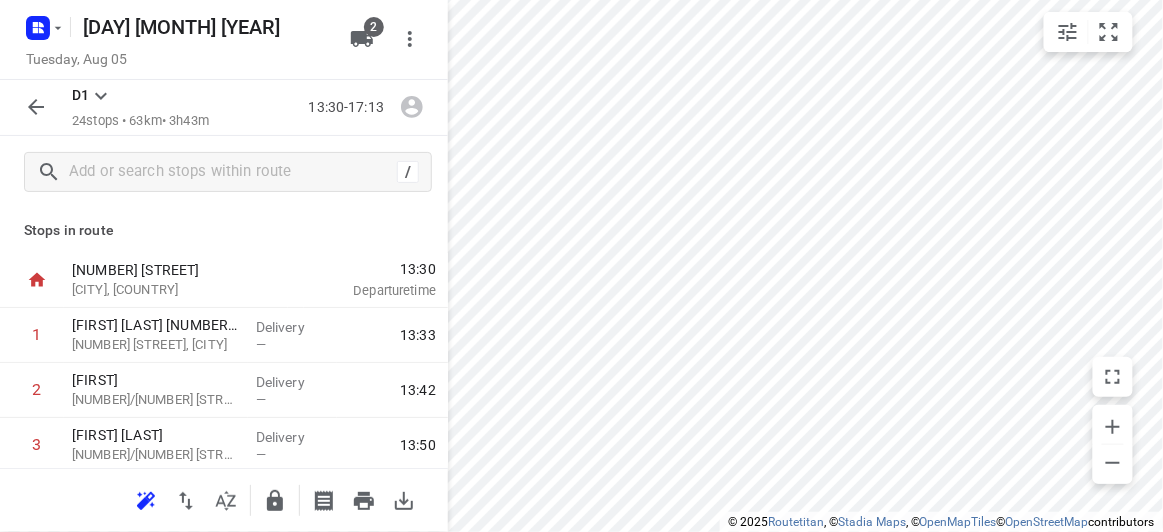 click 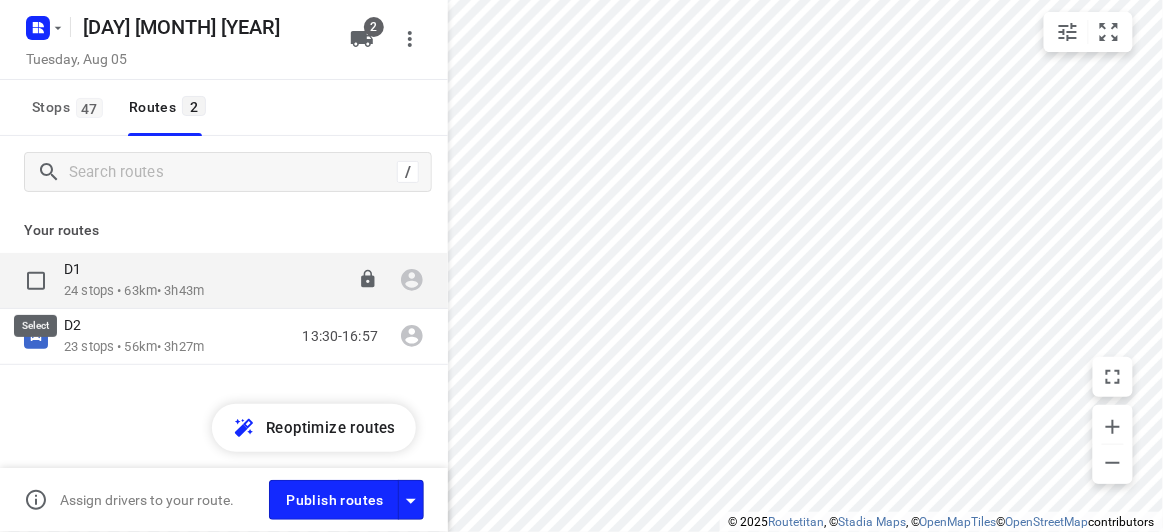 click at bounding box center [36, 281] 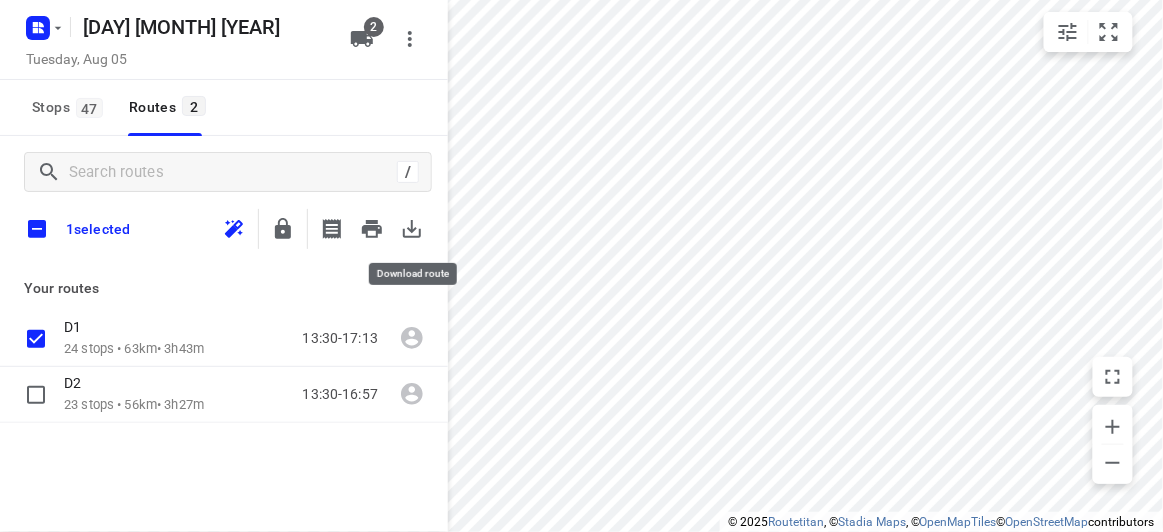 click 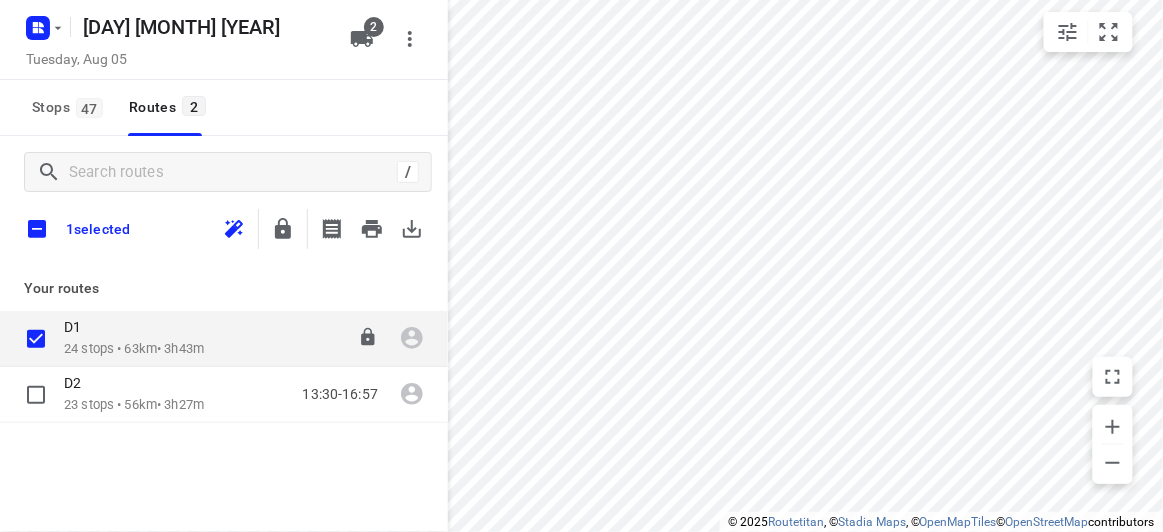 click on "[NUMBER] stops • [NUMBER]km • [TIME]" at bounding box center [134, 349] 